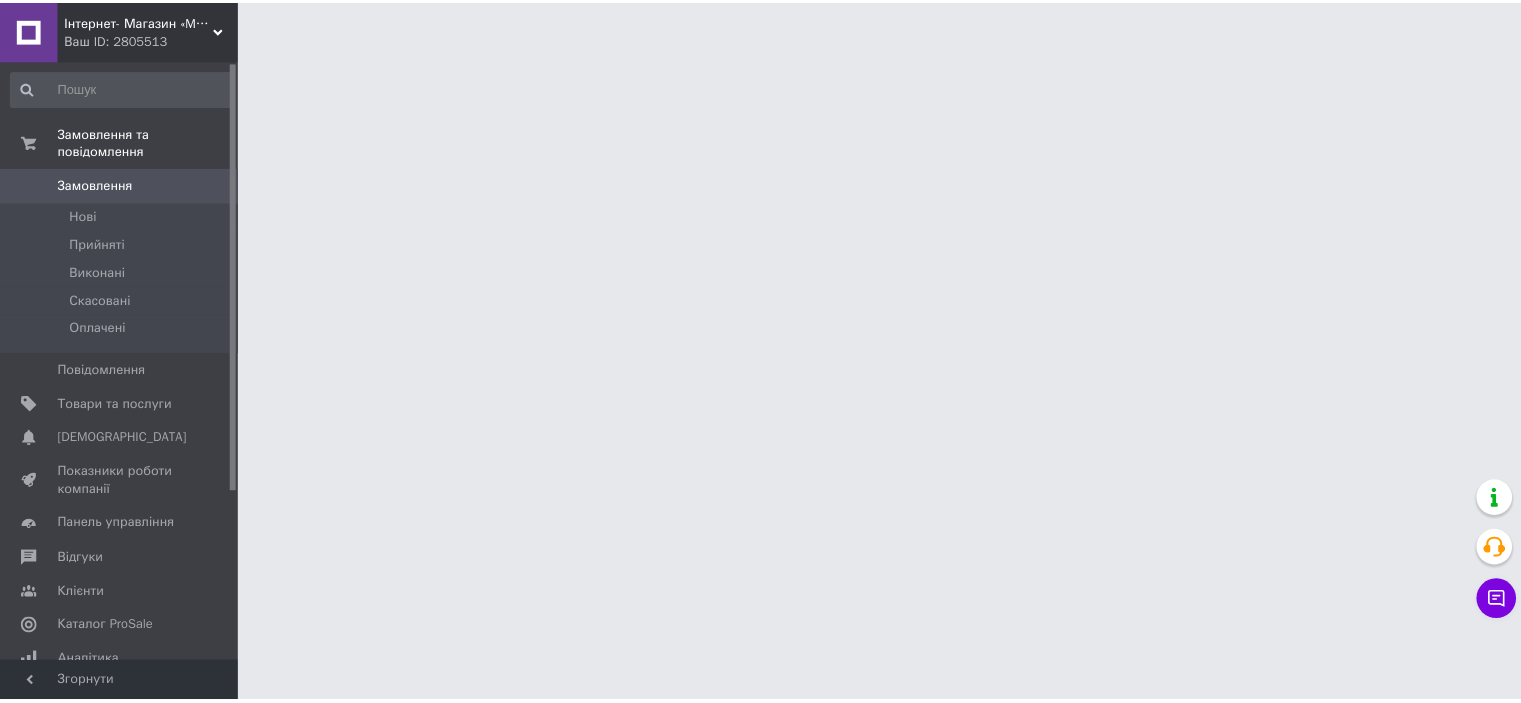 scroll, scrollTop: 0, scrollLeft: 0, axis: both 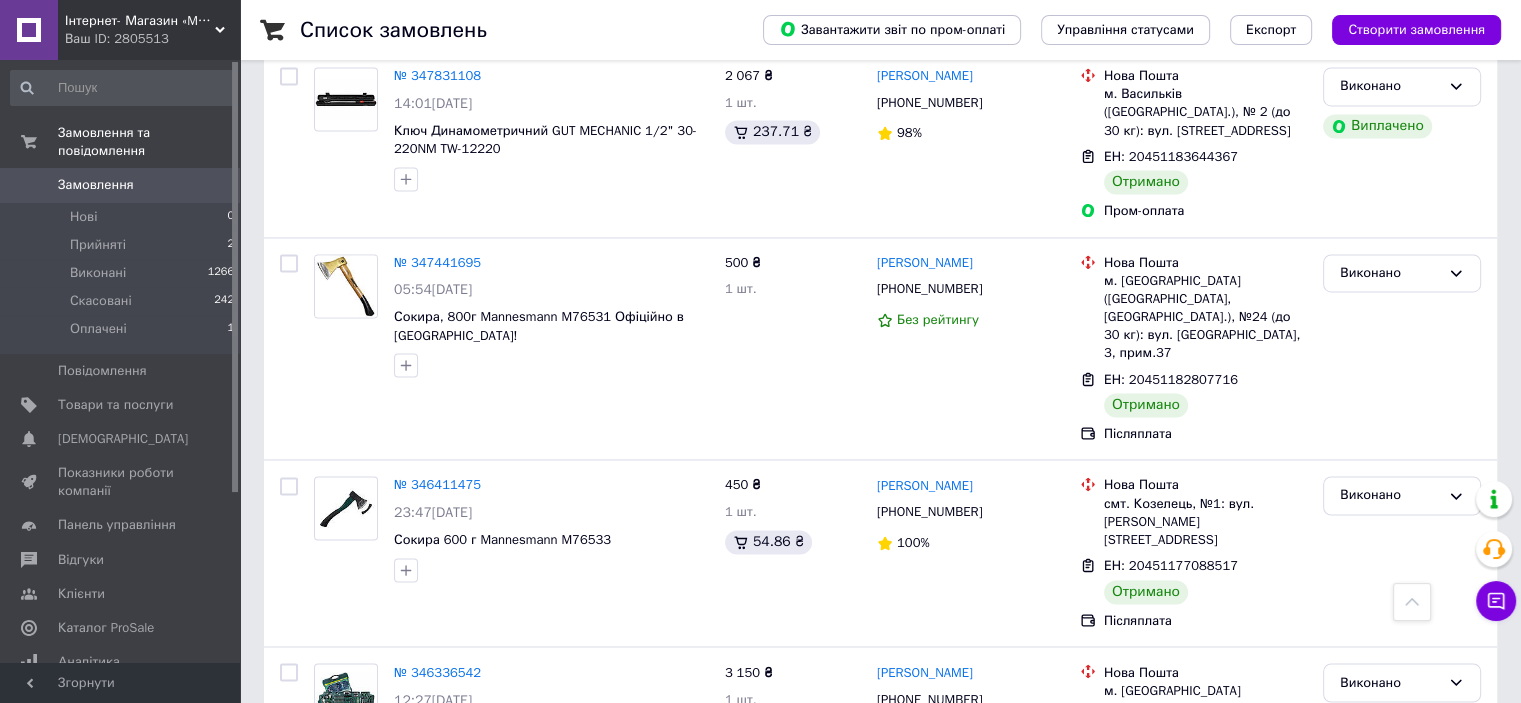 click on "2" at bounding box center (327, 914) 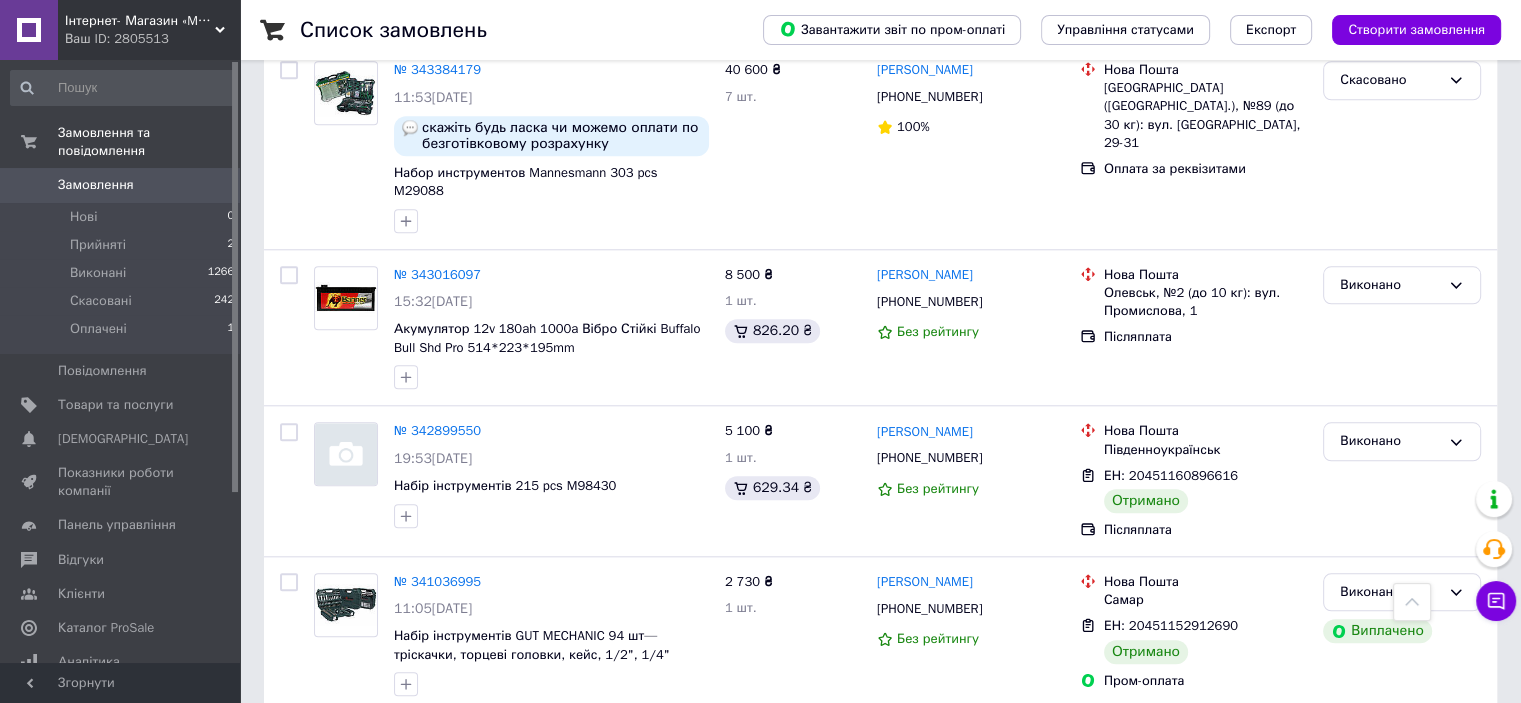 scroll, scrollTop: 1900, scrollLeft: 0, axis: vertical 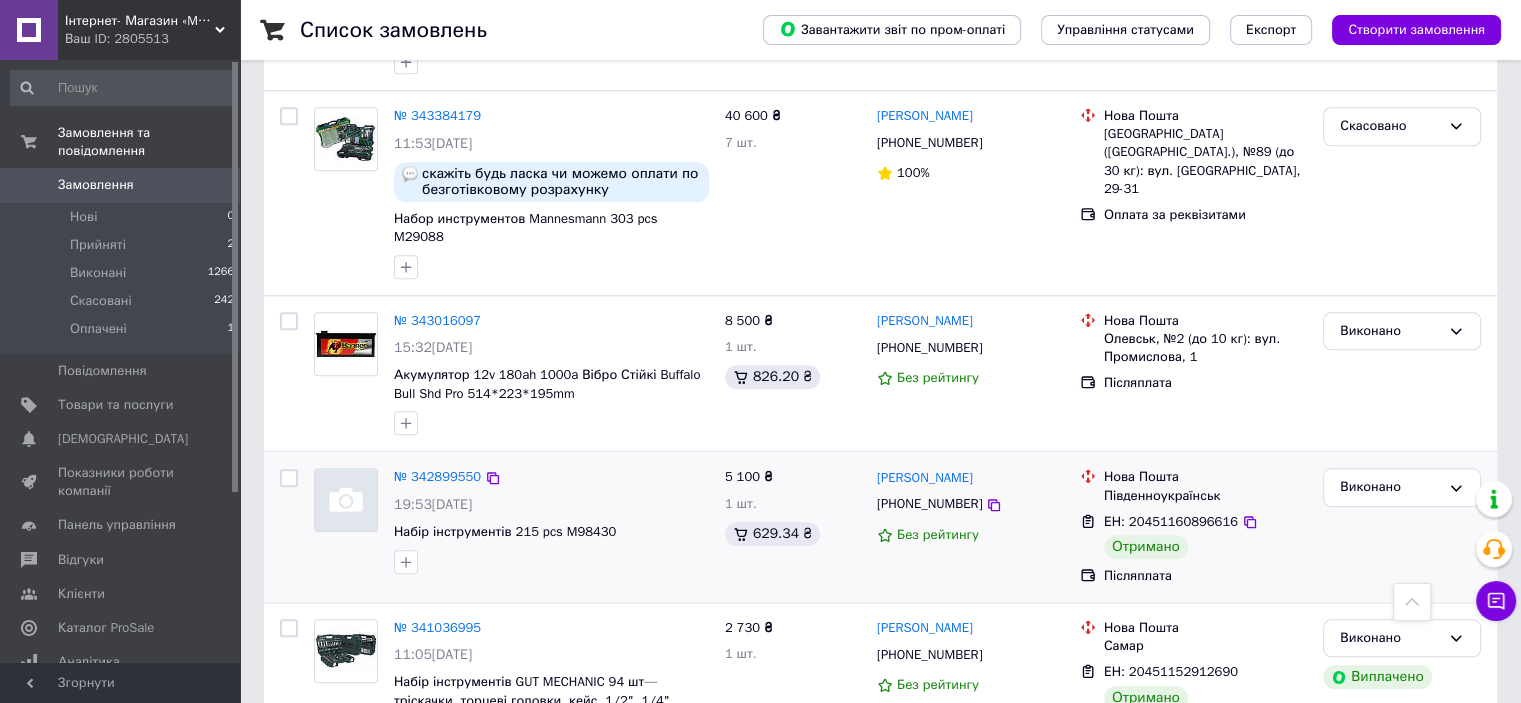 drag, startPoint x: 871, startPoint y: 419, endPoint x: 1005, endPoint y: 424, distance: 134.09325 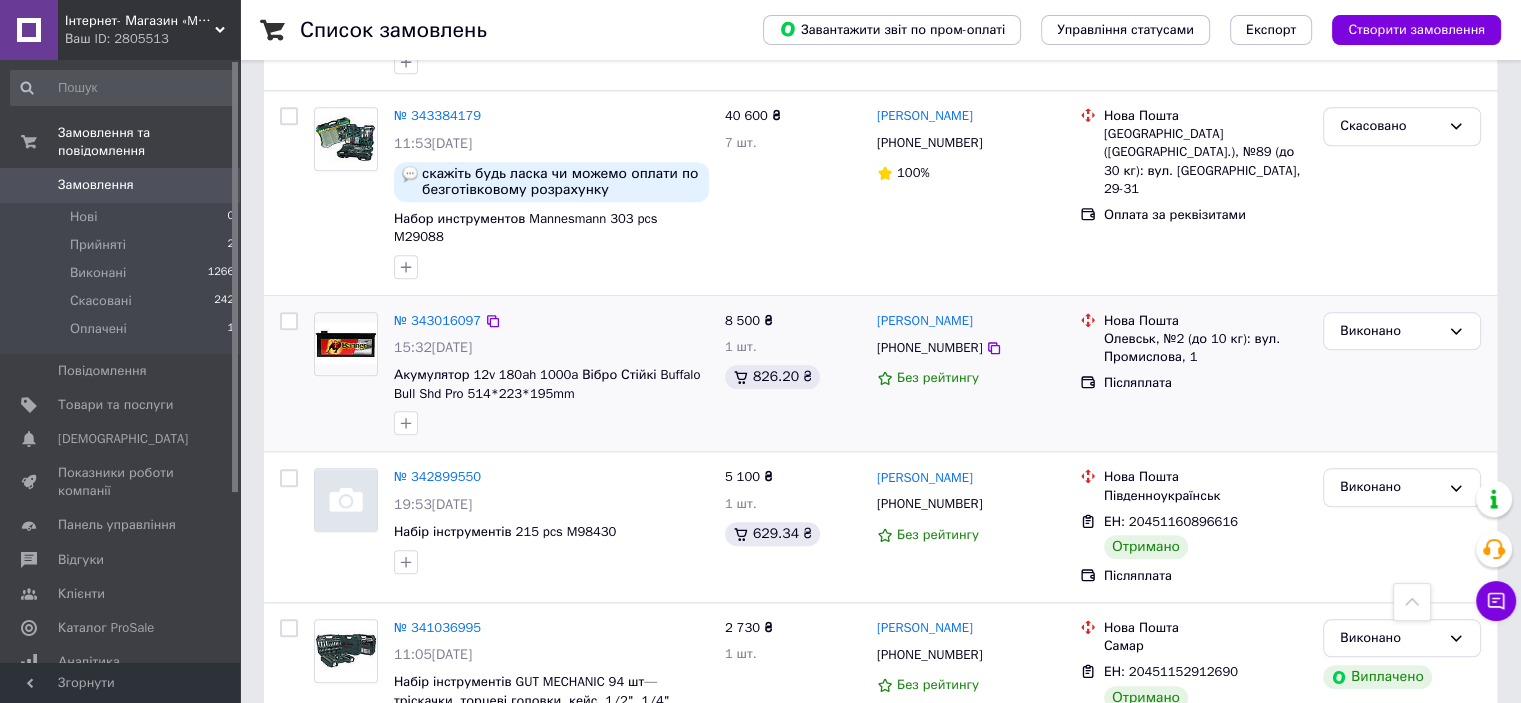 drag, startPoint x: 872, startPoint y: 265, endPoint x: 989, endPoint y: 274, distance: 117.34564 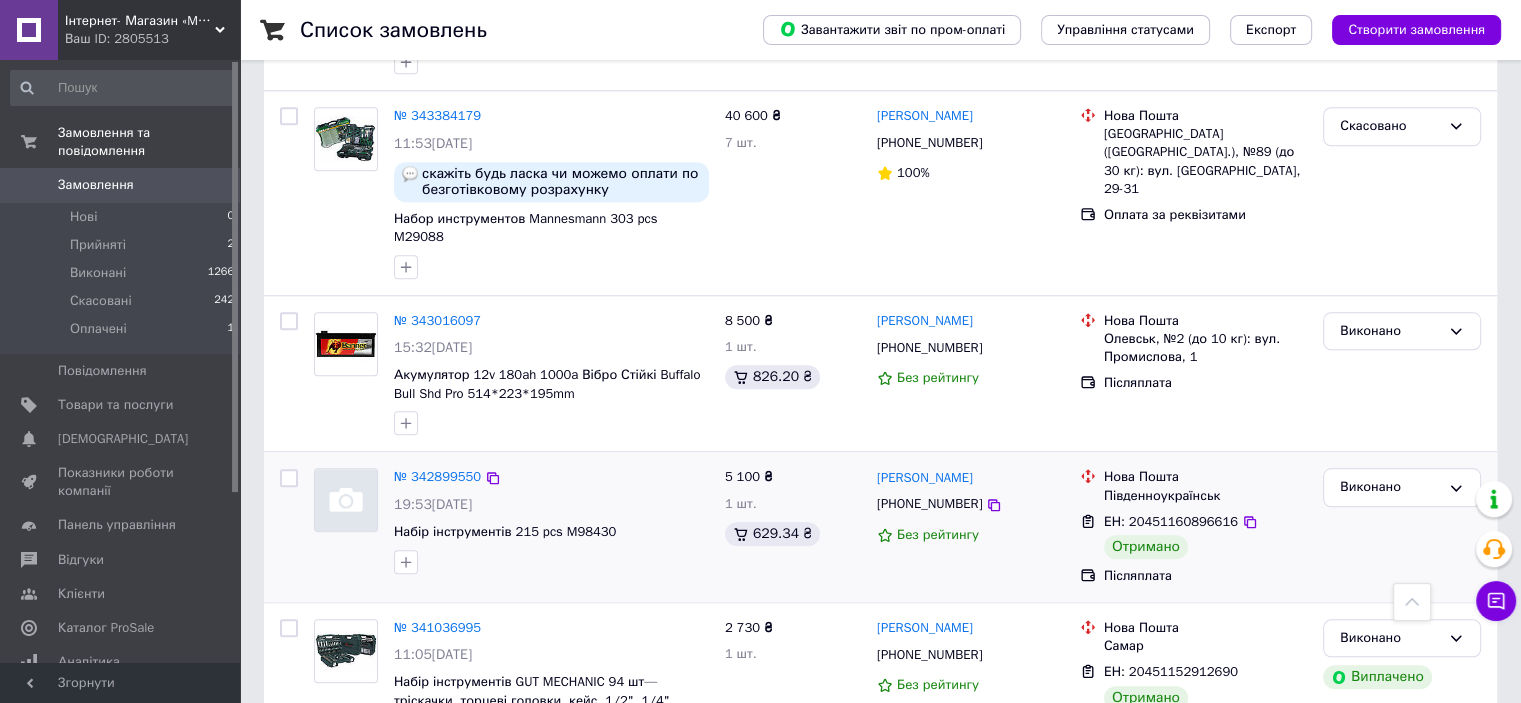 drag, startPoint x: 869, startPoint y: 425, endPoint x: 1002, endPoint y: 411, distance: 133.73482 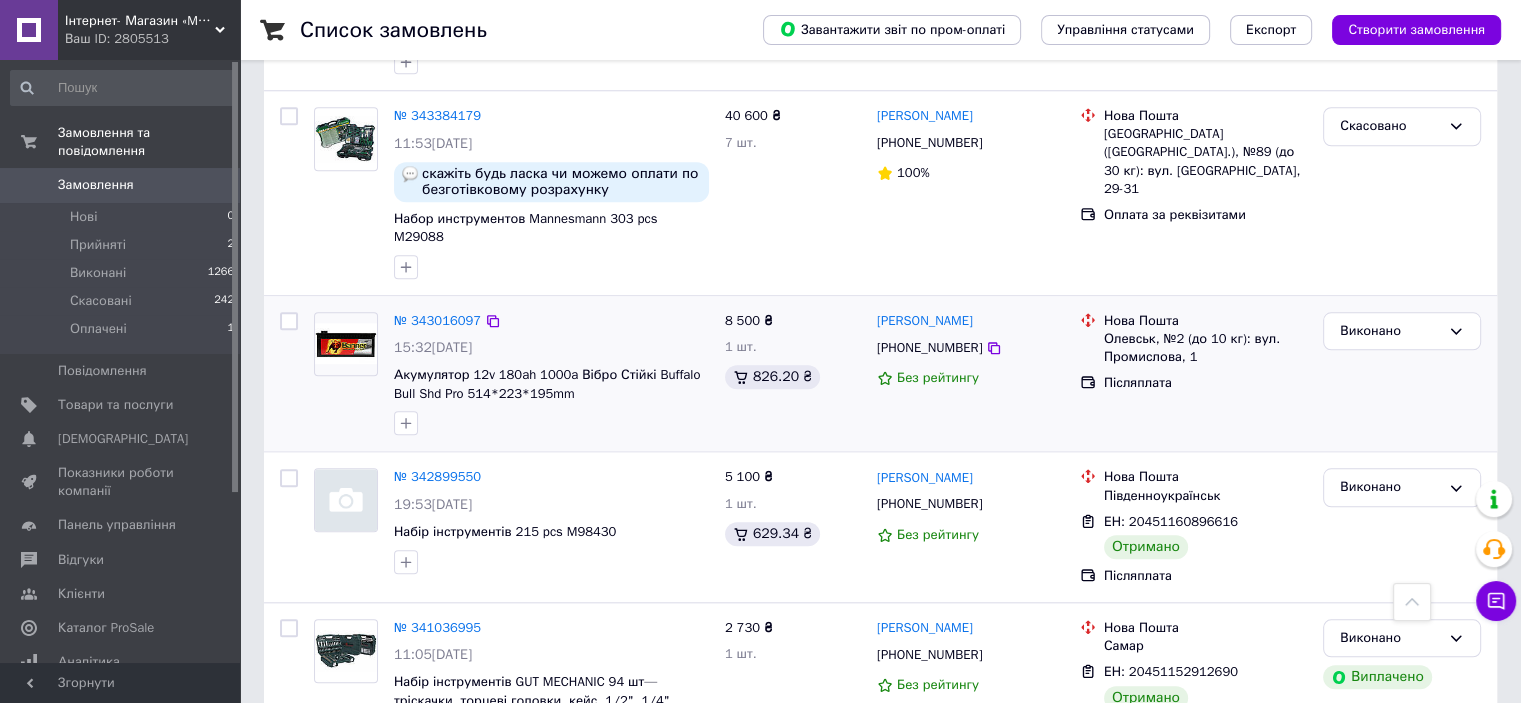 drag, startPoint x: 872, startPoint y: 259, endPoint x: 984, endPoint y: 266, distance: 112.21854 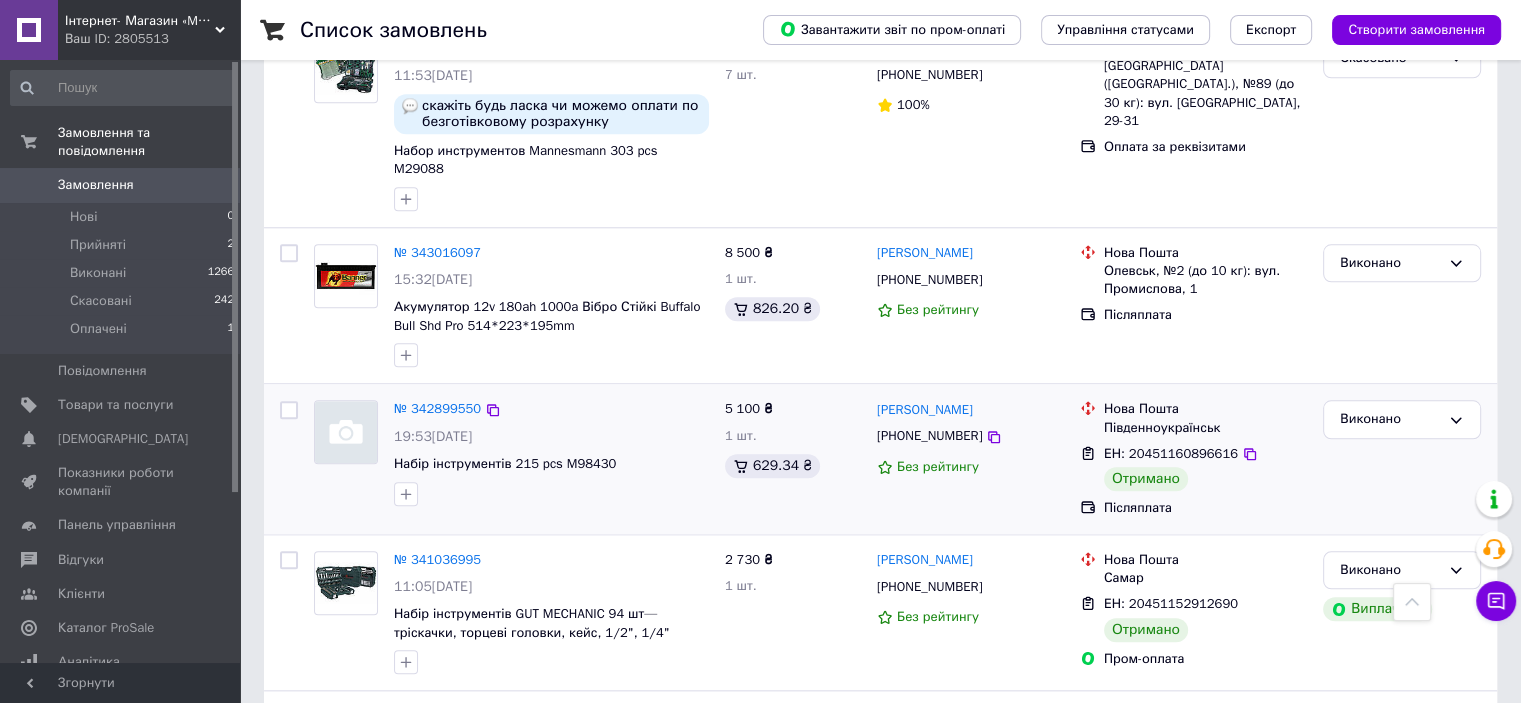 scroll, scrollTop: 2000, scrollLeft: 0, axis: vertical 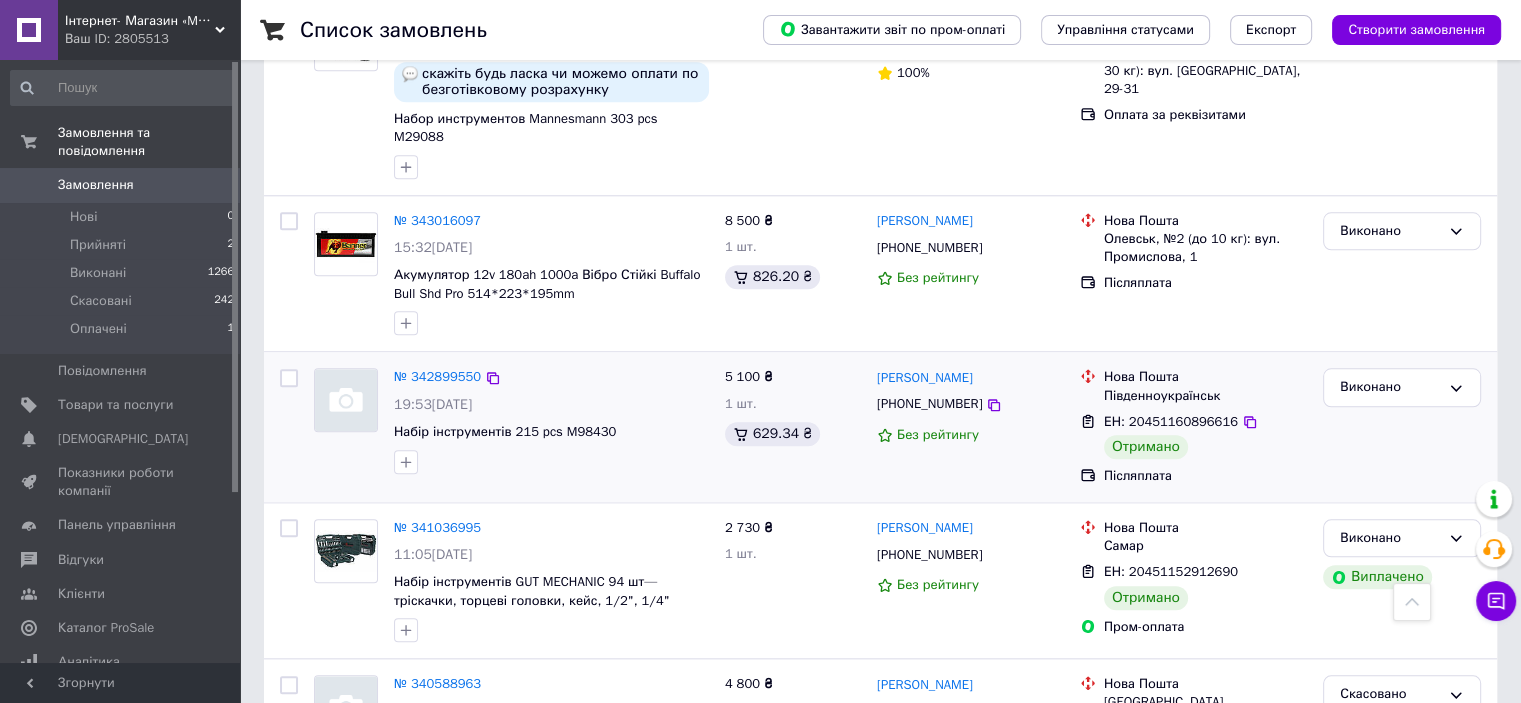 drag, startPoint x: 867, startPoint y: 322, endPoint x: 1001, endPoint y: 320, distance: 134.01492 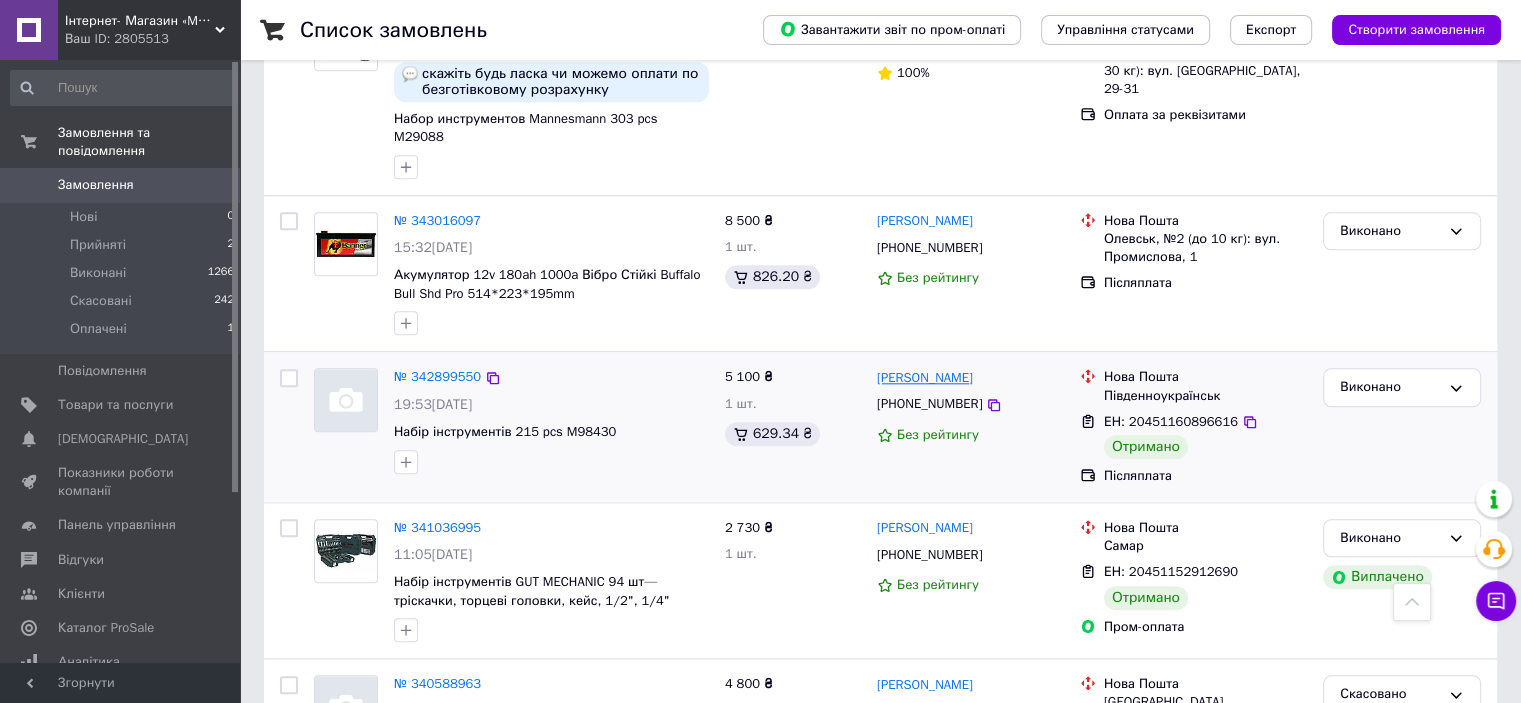 drag, startPoint x: 991, startPoint y: 323, endPoint x: 878, endPoint y: 318, distance: 113.110565 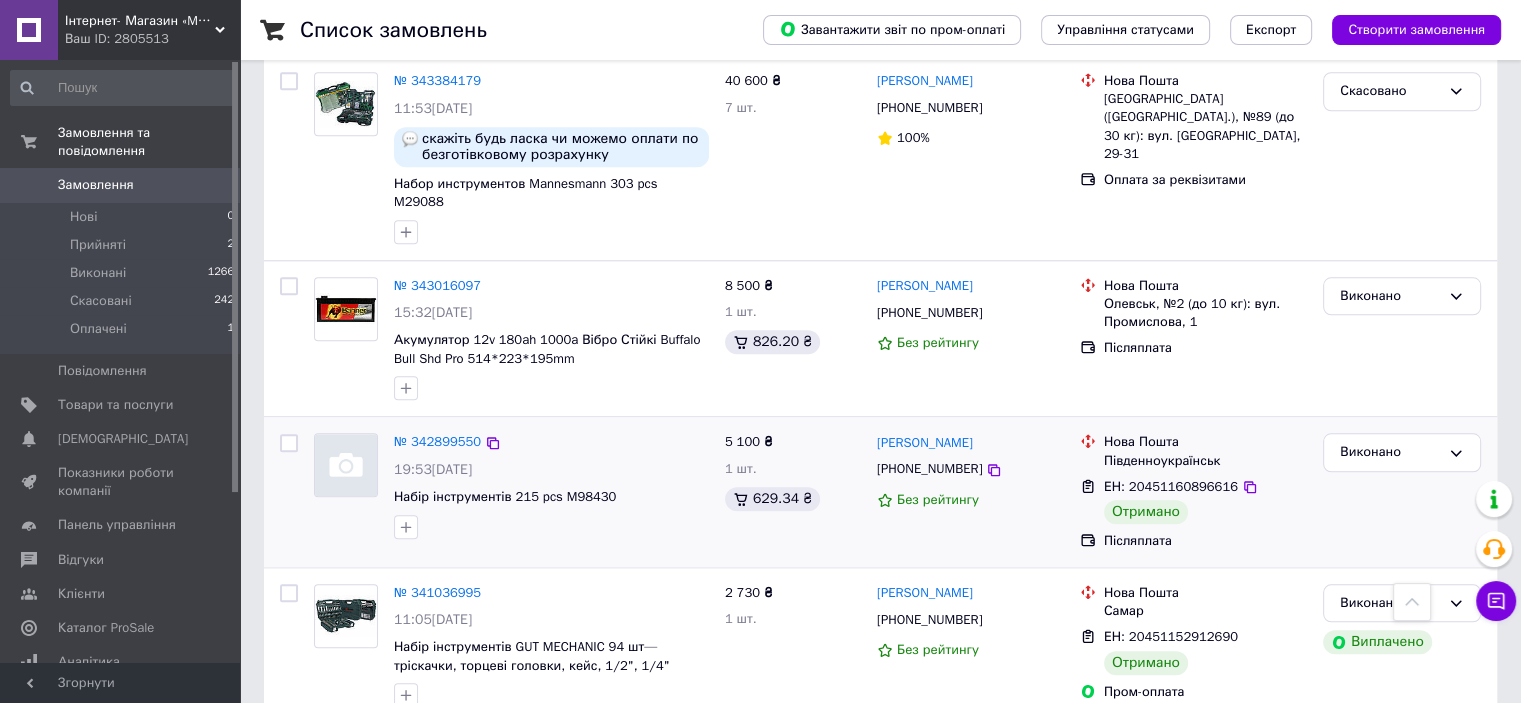 scroll, scrollTop: 1900, scrollLeft: 0, axis: vertical 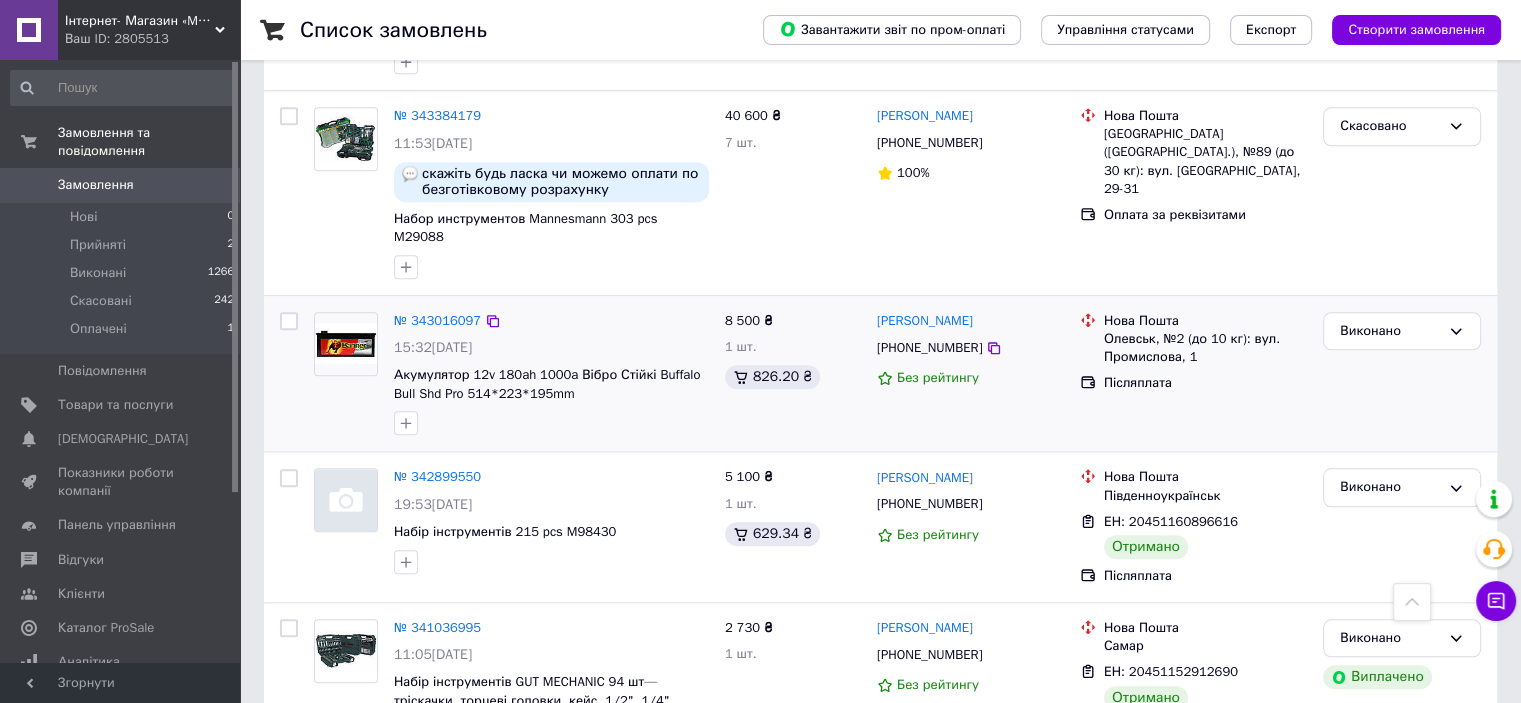 drag, startPoint x: 870, startPoint y: 264, endPoint x: 1007, endPoint y: 272, distance: 137.23338 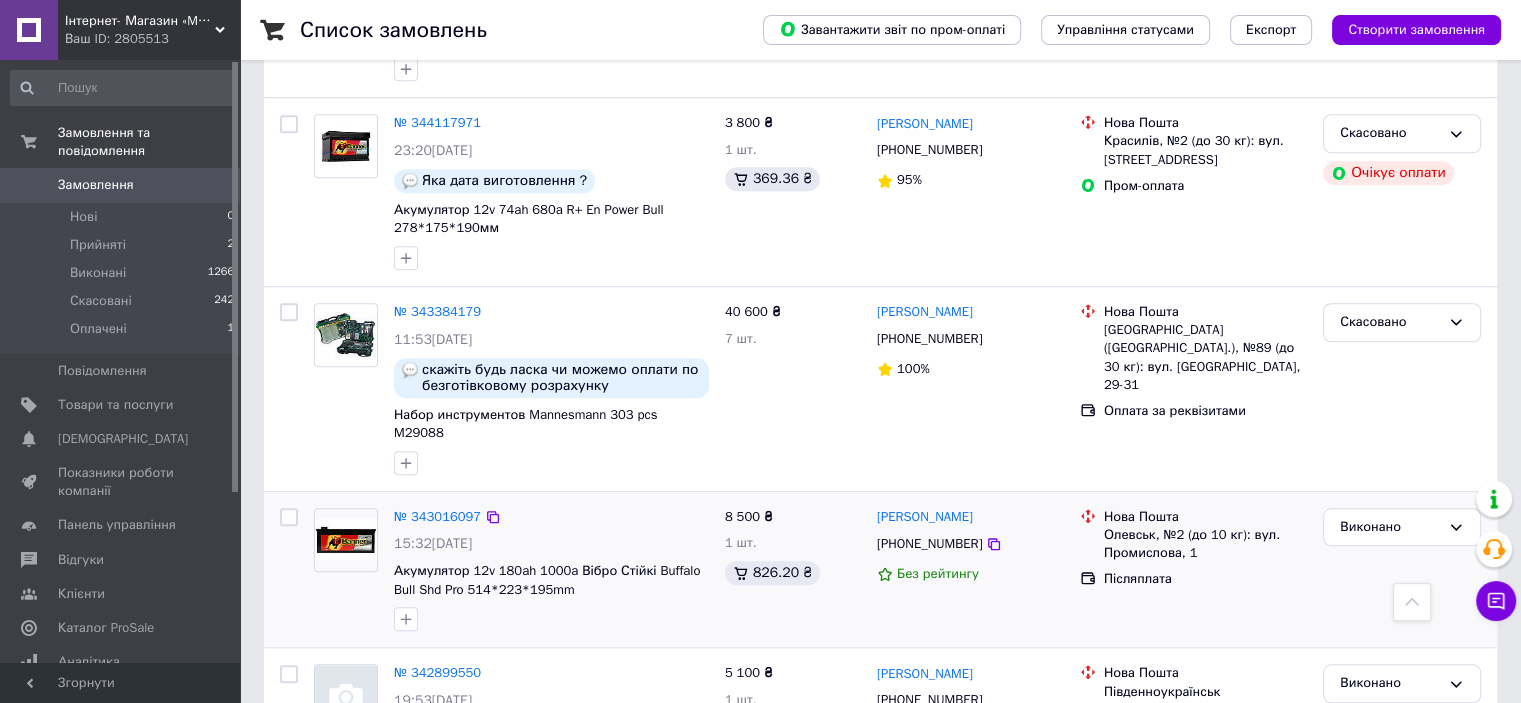 scroll, scrollTop: 1700, scrollLeft: 0, axis: vertical 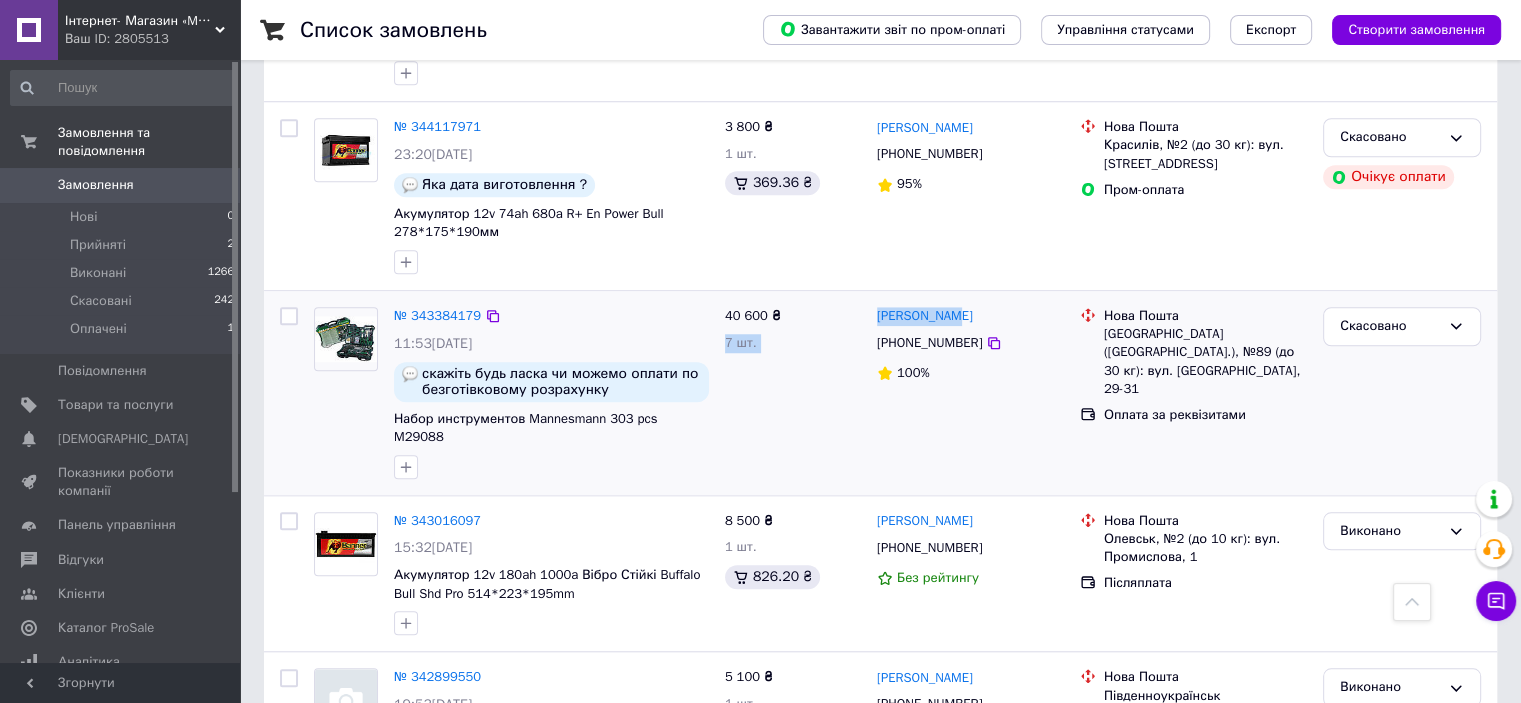 drag, startPoint x: 868, startPoint y: 275, endPoint x: 952, endPoint y: 283, distance: 84.38009 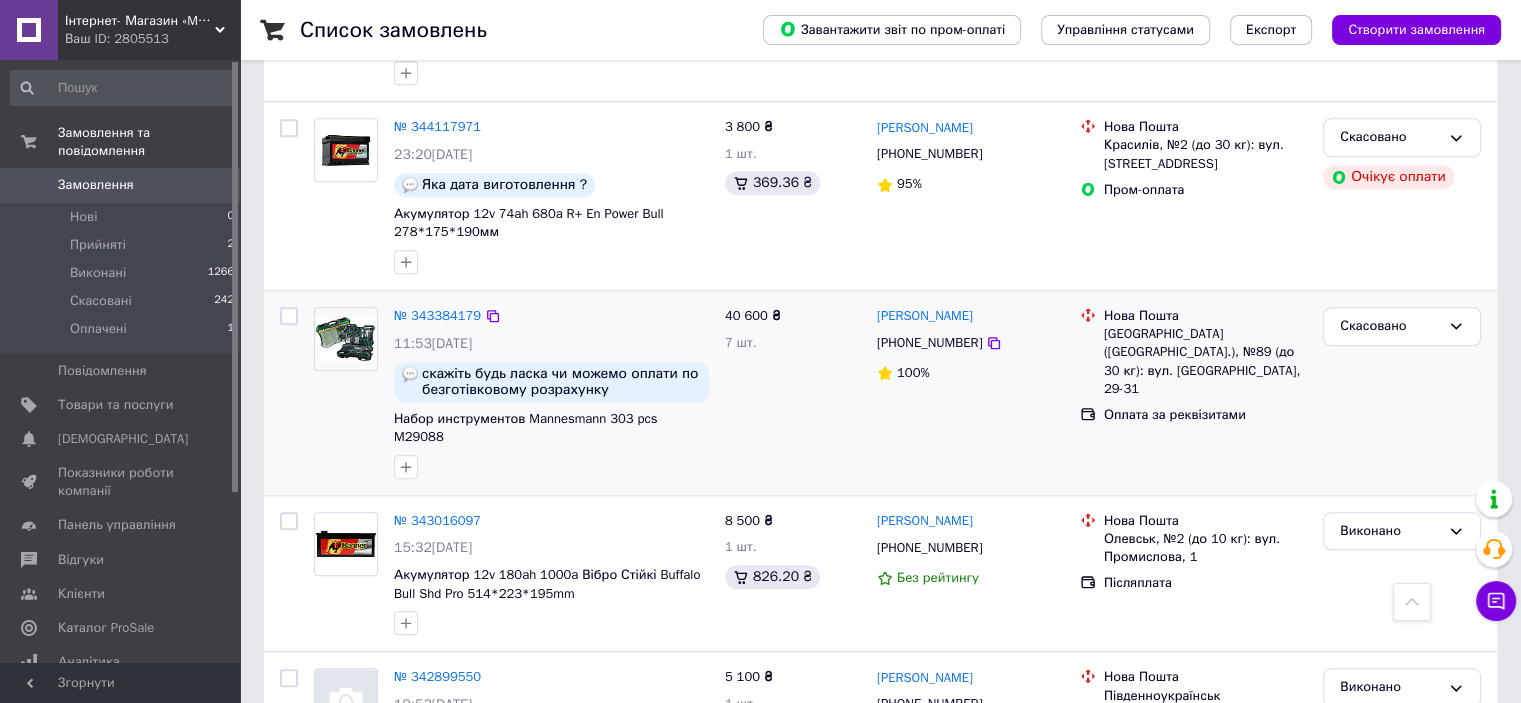 click on "Аня Сластон" at bounding box center [970, 316] 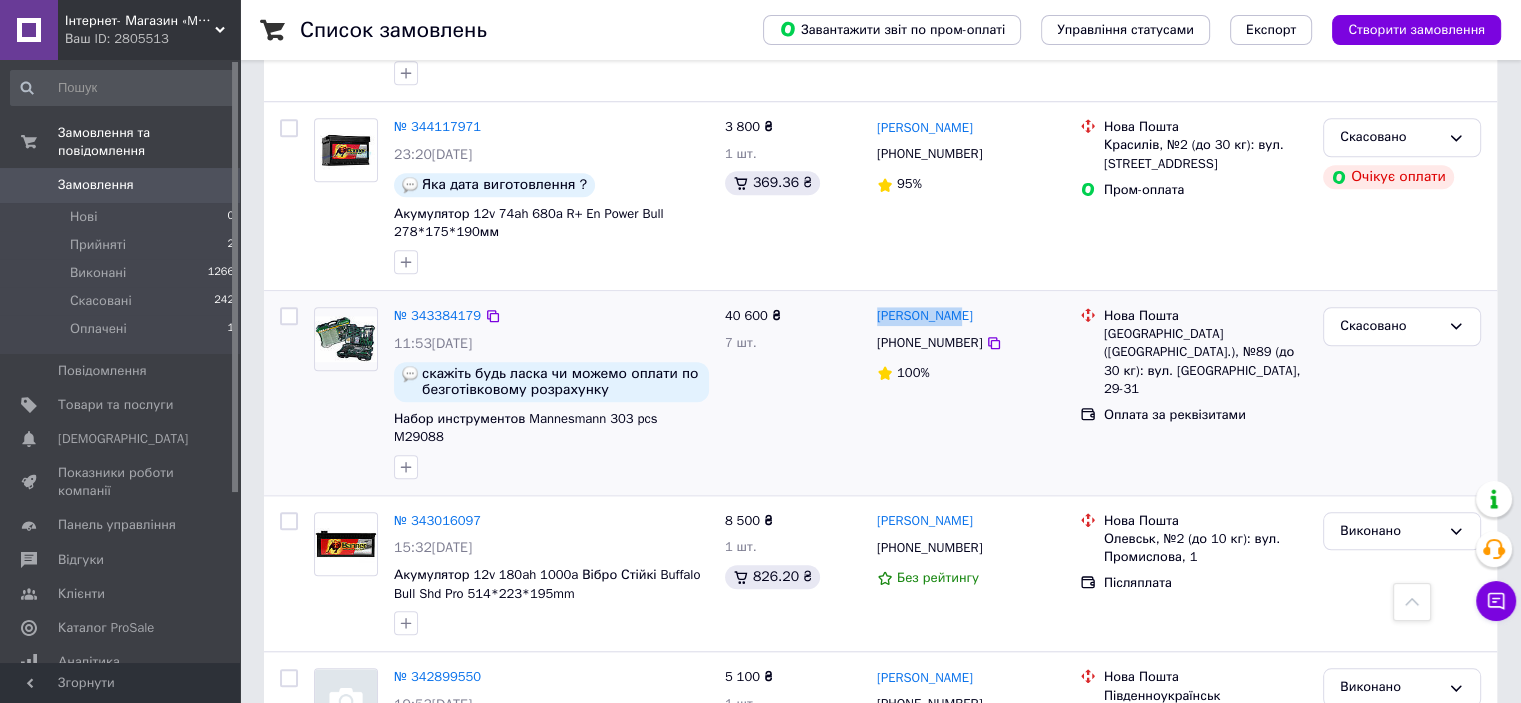 drag, startPoint x: 973, startPoint y: 275, endPoint x: 875, endPoint y: 281, distance: 98.1835 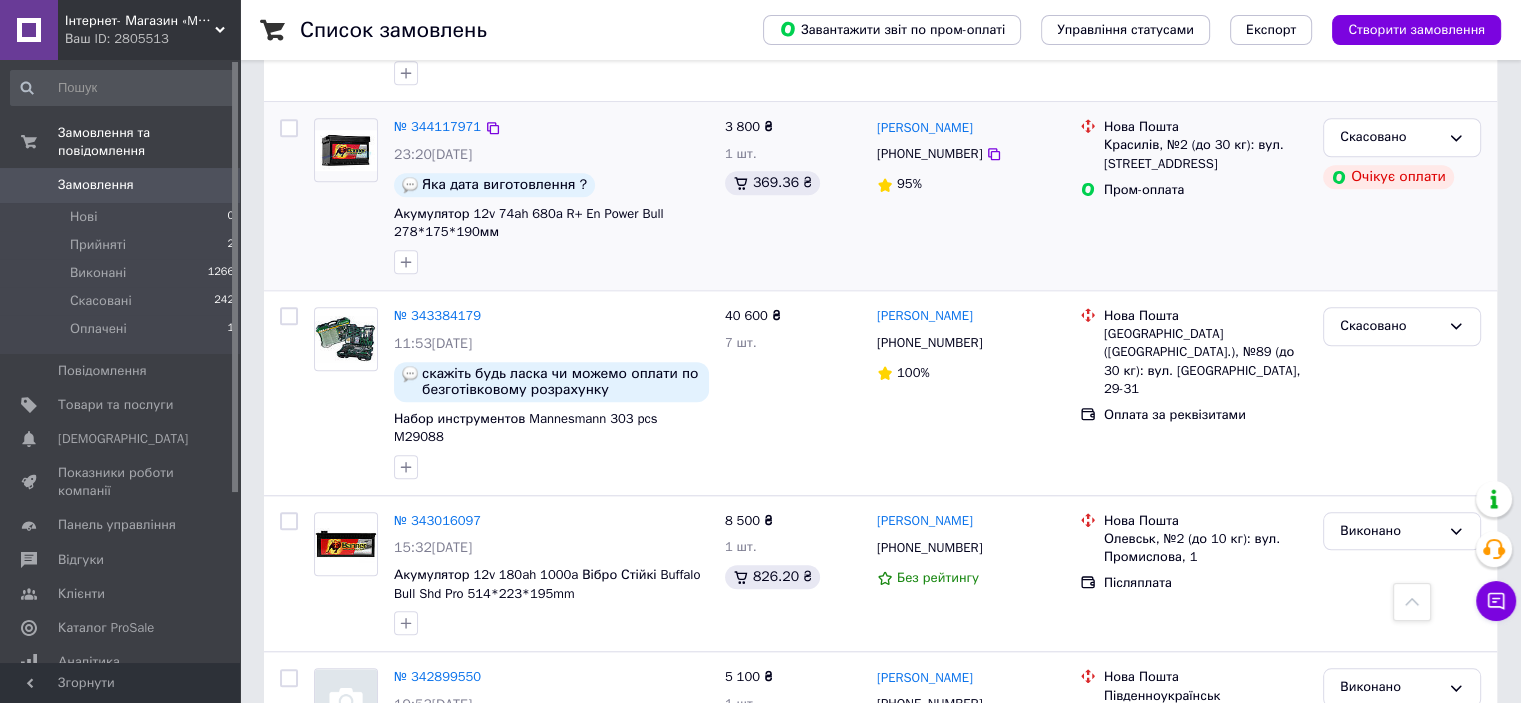 click on "3 800 ₴ 1 шт. 369.36 ₴" at bounding box center (793, 196) 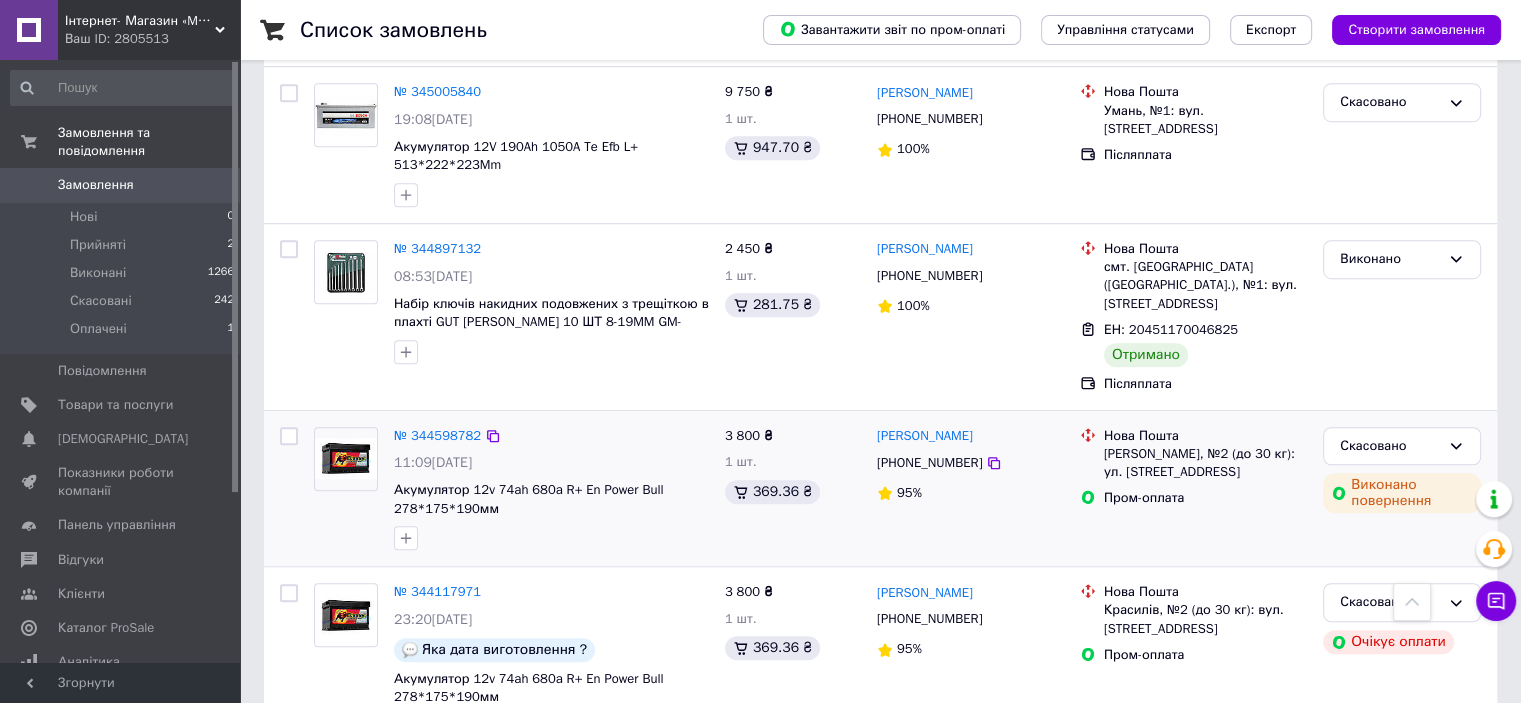 scroll, scrollTop: 1200, scrollLeft: 0, axis: vertical 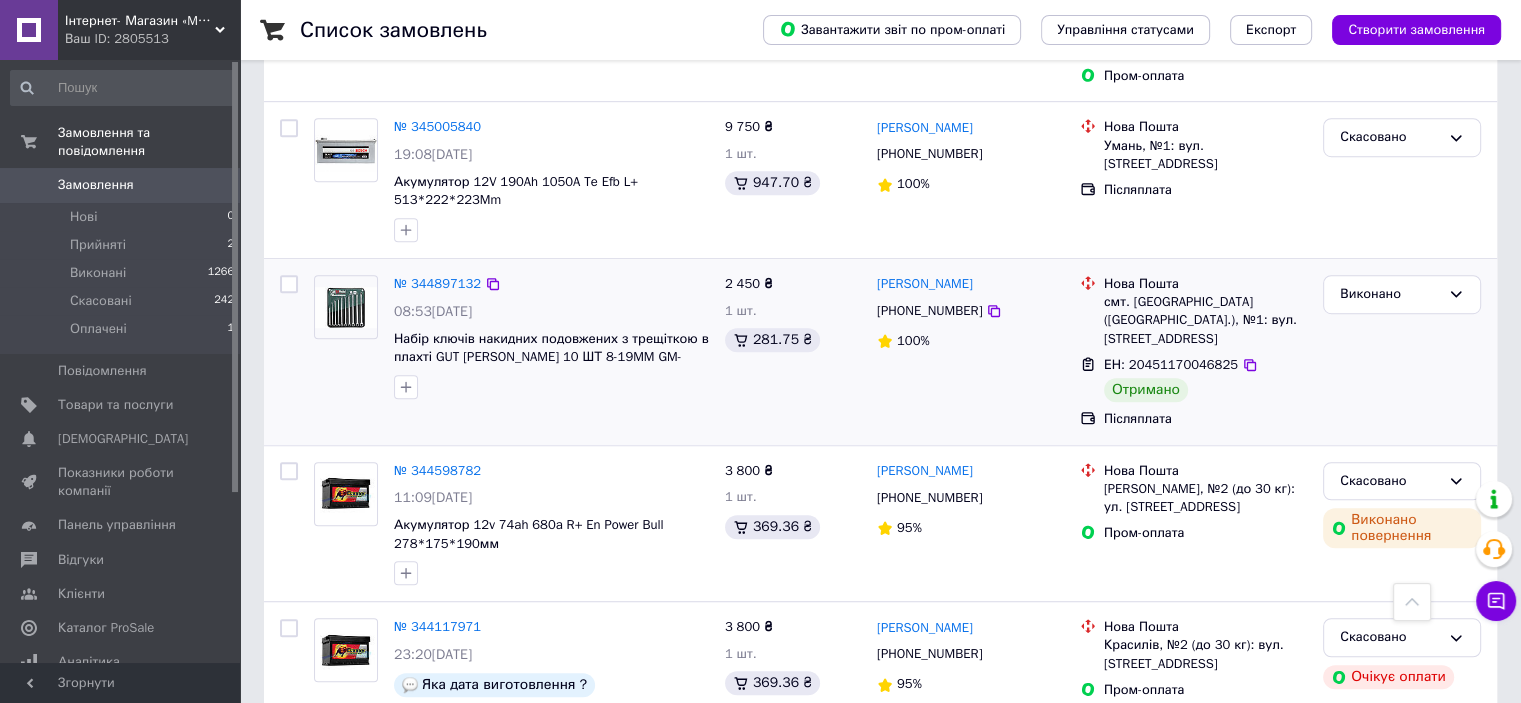 drag, startPoint x: 980, startPoint y: 267, endPoint x: 872, endPoint y: 275, distance: 108.29589 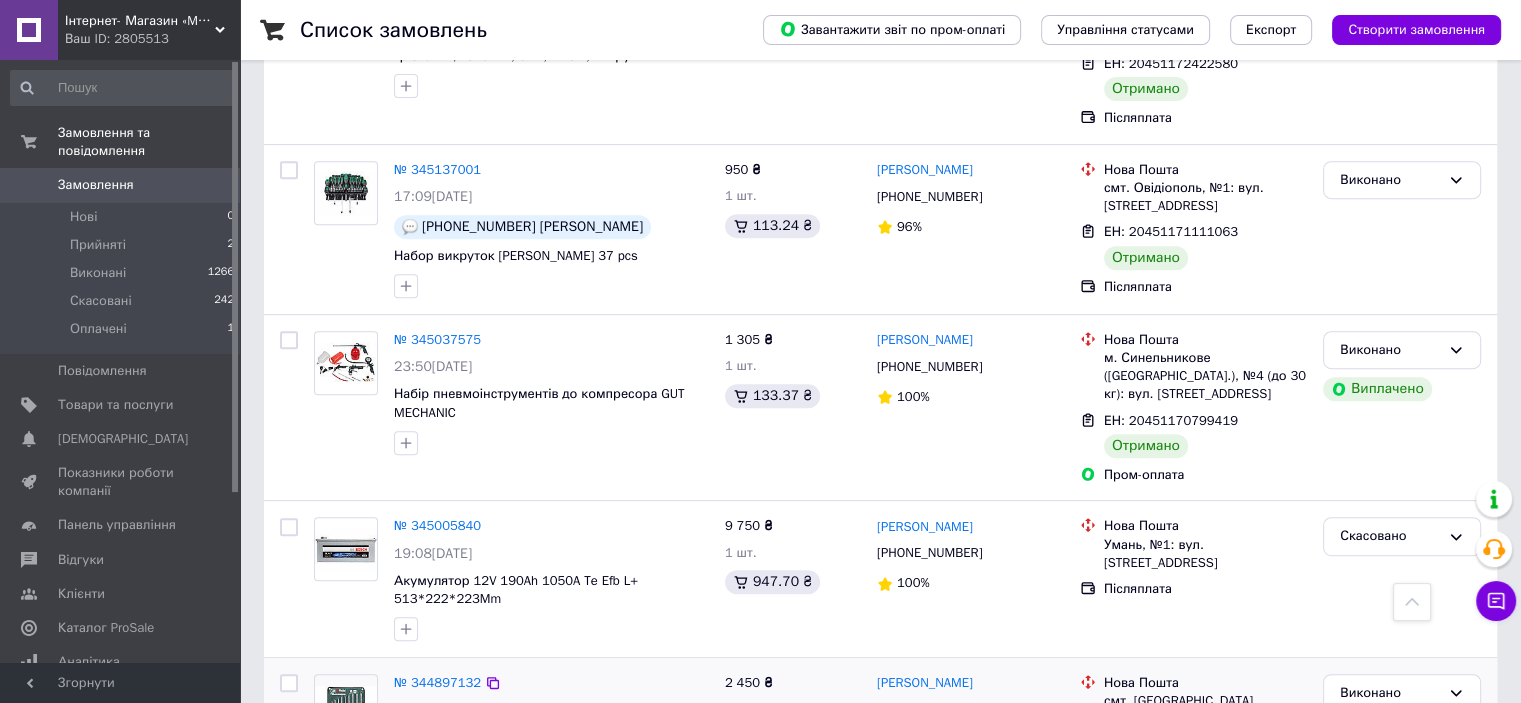 scroll, scrollTop: 800, scrollLeft: 0, axis: vertical 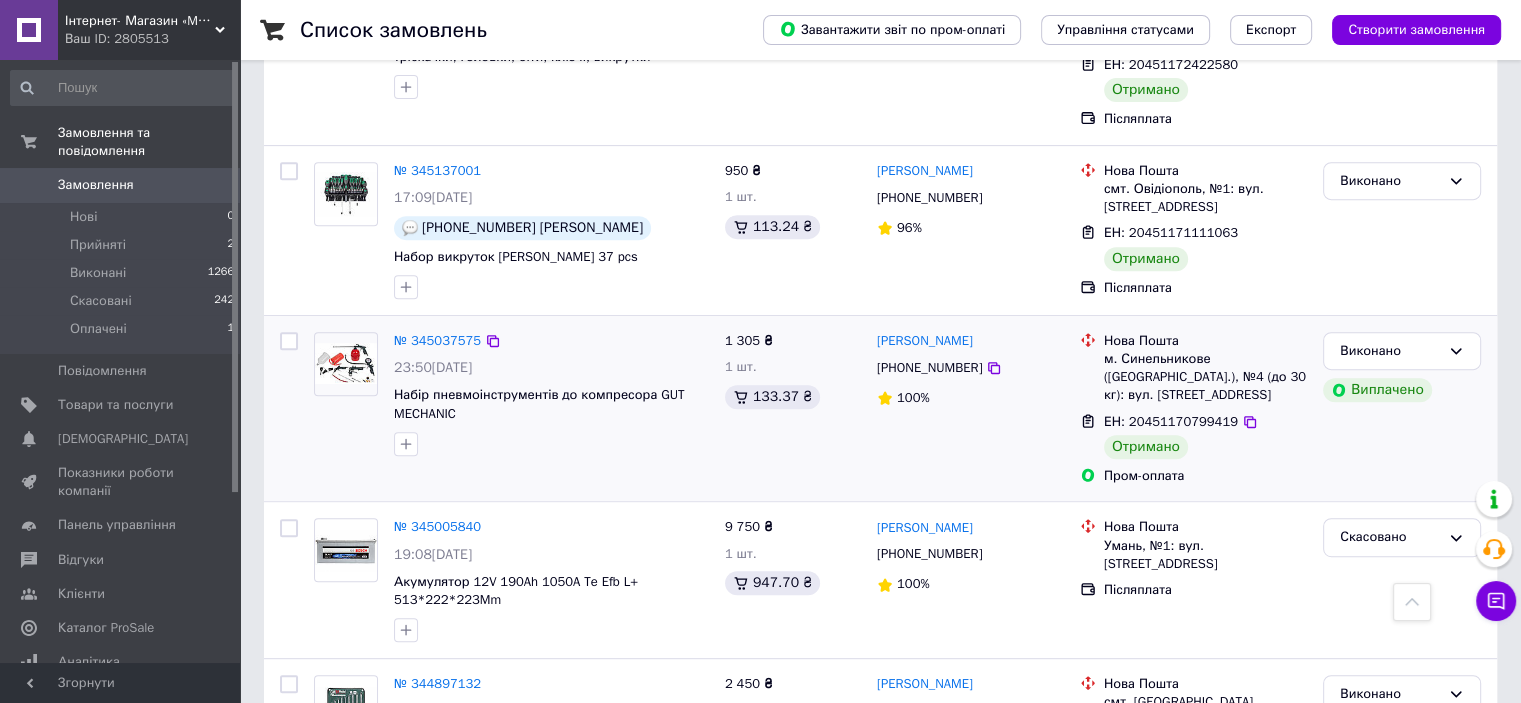 drag, startPoint x: 862, startPoint y: 323, endPoint x: 992, endPoint y: 320, distance: 130.0346 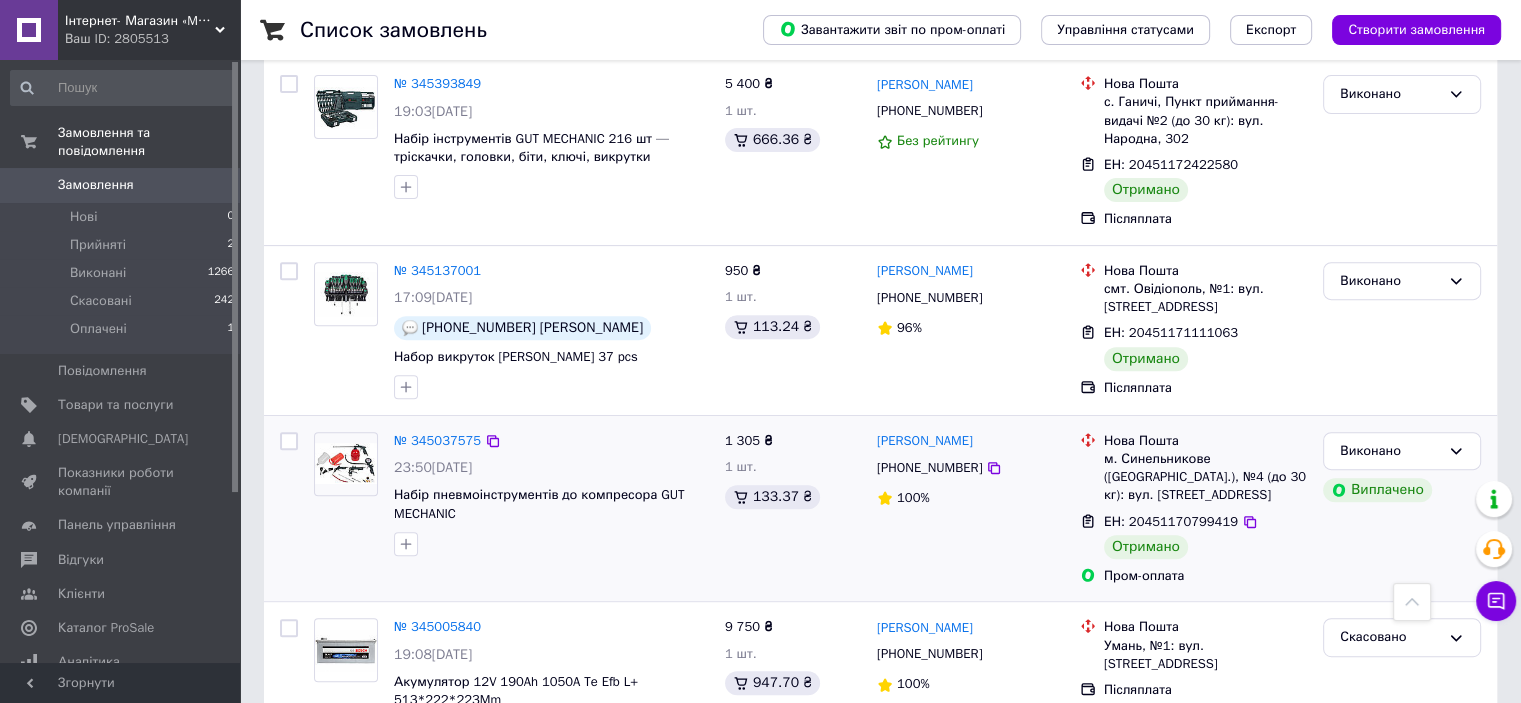 scroll, scrollTop: 600, scrollLeft: 0, axis: vertical 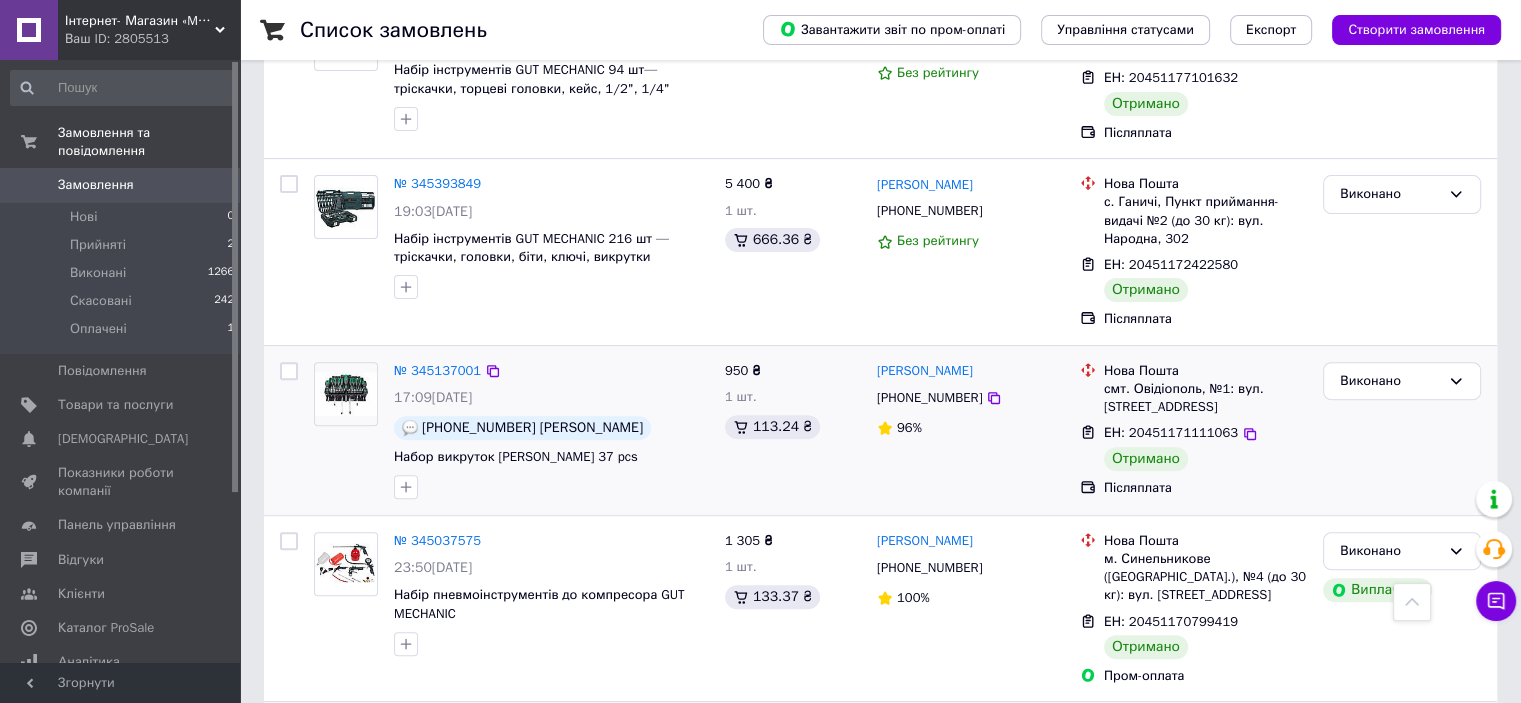 drag, startPoint x: 868, startPoint y: 351, endPoint x: 1026, endPoint y: 350, distance: 158.00316 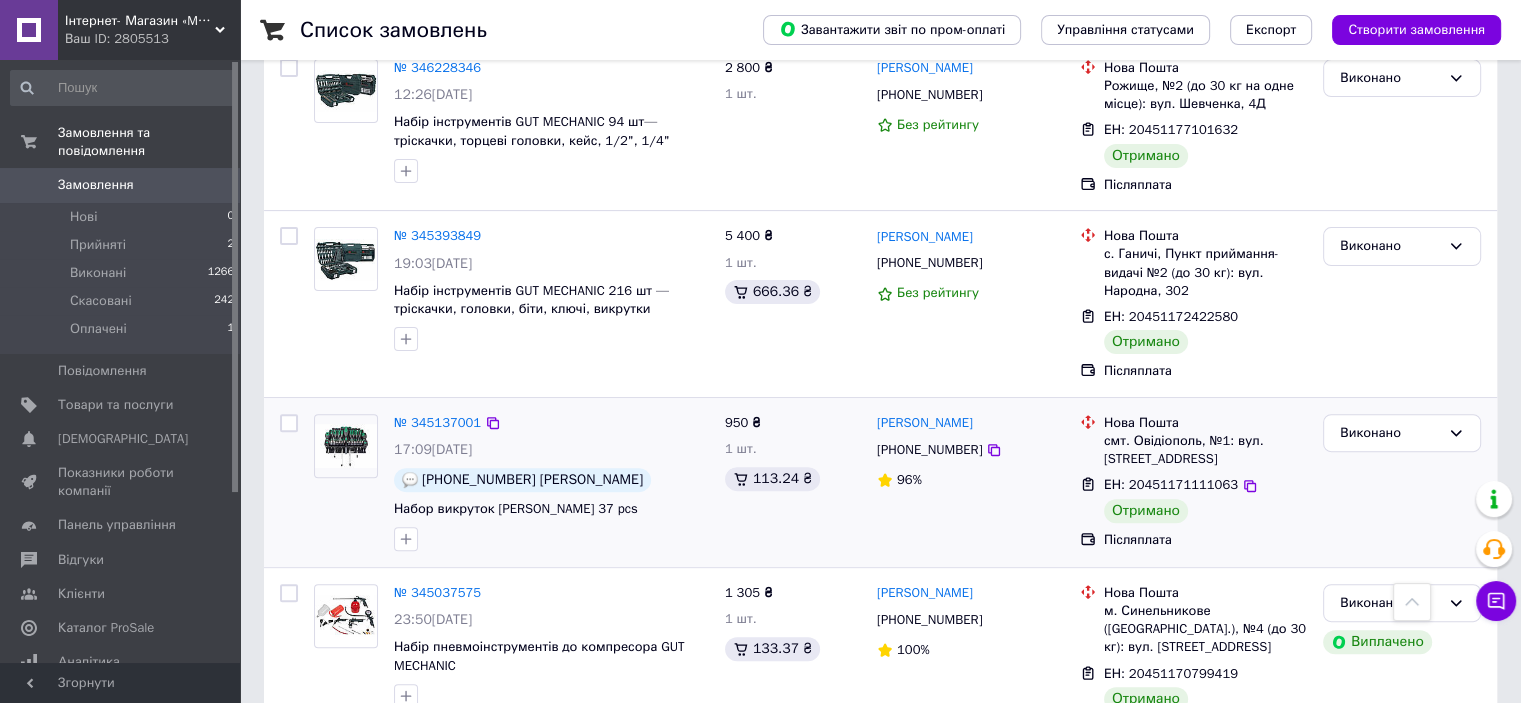 scroll, scrollTop: 500, scrollLeft: 0, axis: vertical 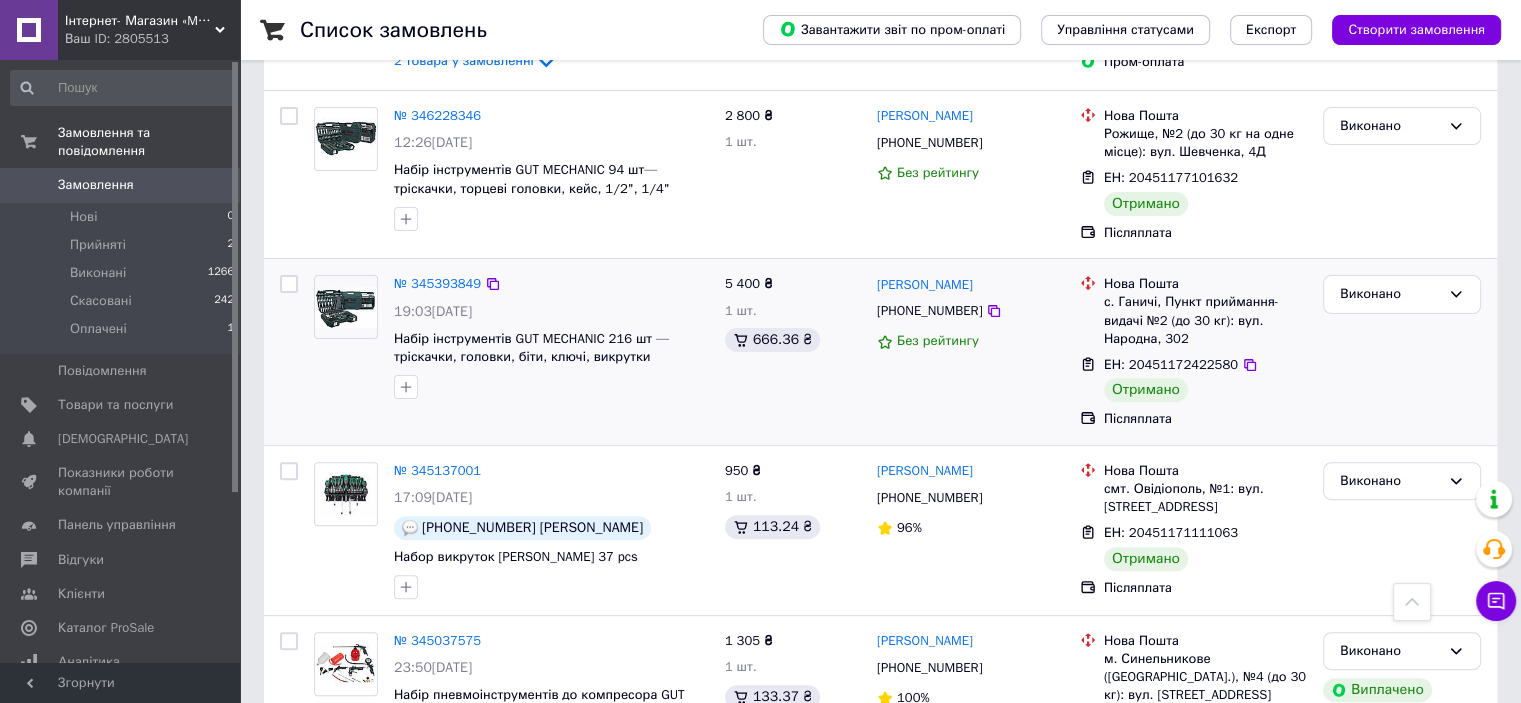 drag, startPoint x: 873, startPoint y: 266, endPoint x: 1013, endPoint y: 268, distance: 140.01428 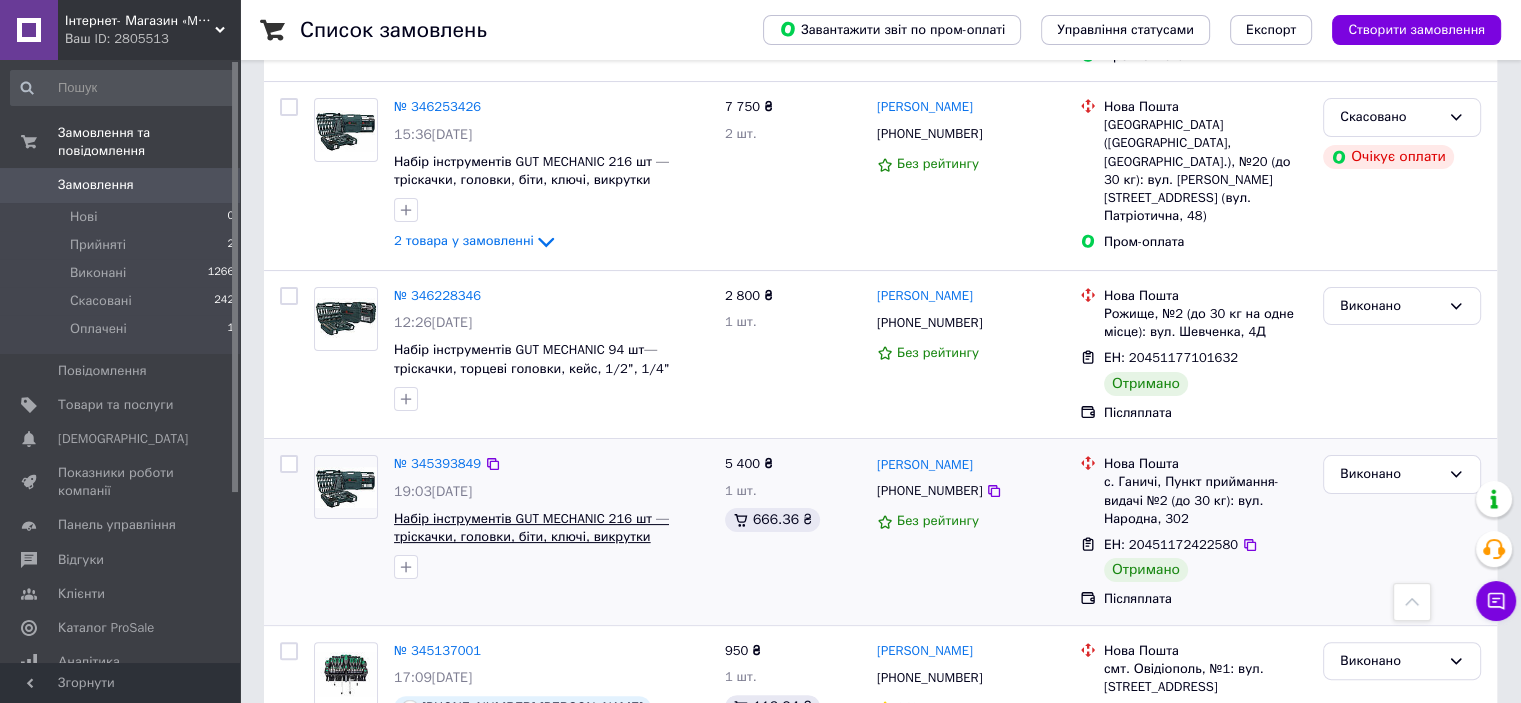 scroll, scrollTop: 300, scrollLeft: 0, axis: vertical 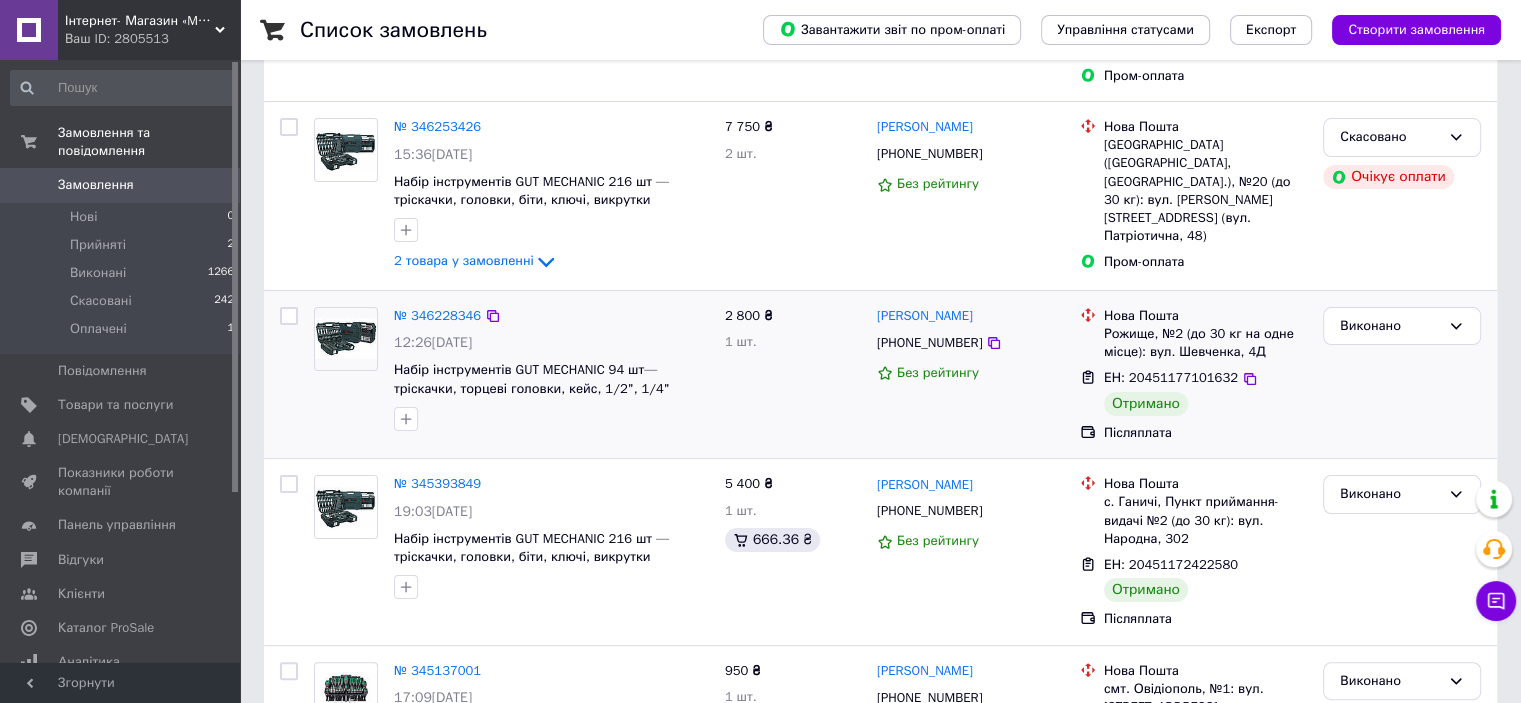 drag, startPoint x: 872, startPoint y: 296, endPoint x: 973, endPoint y: 297, distance: 101.00495 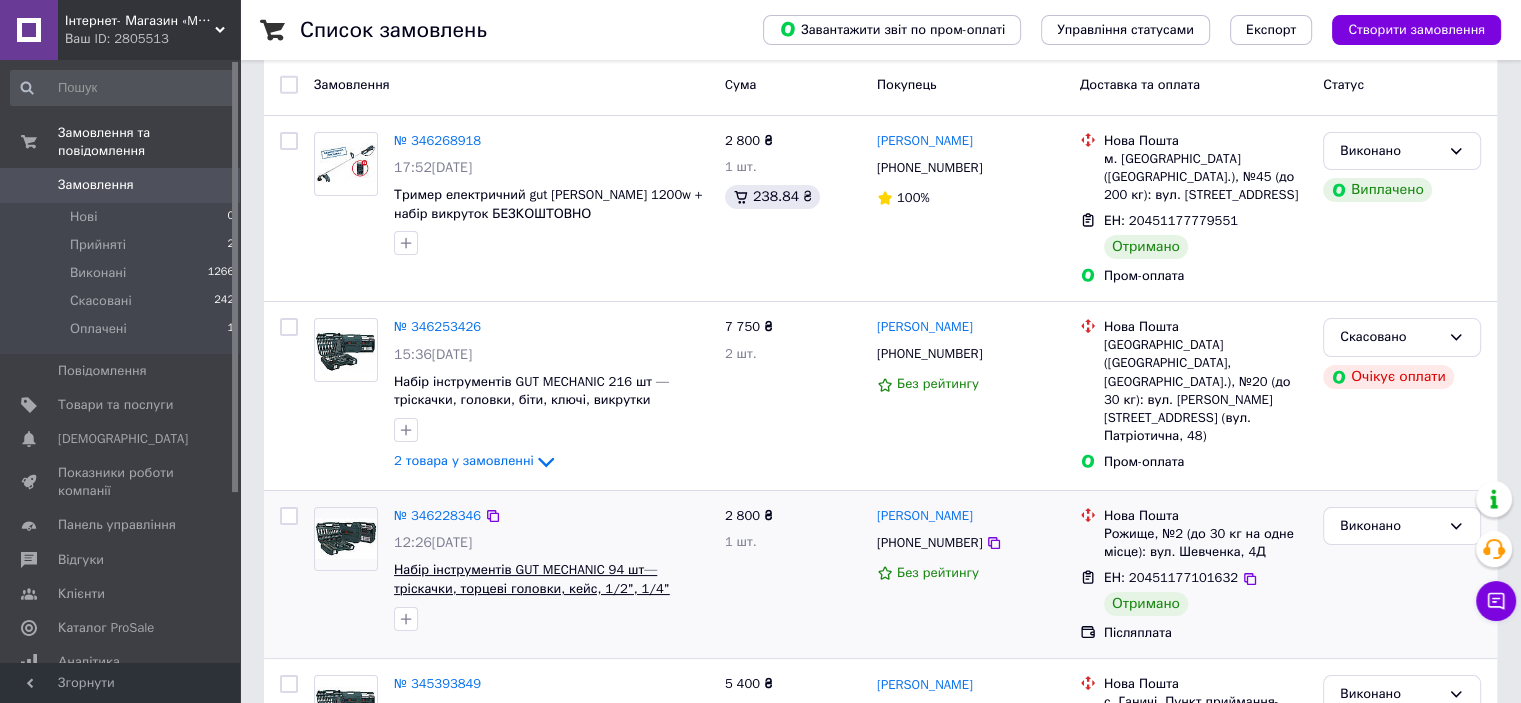 scroll, scrollTop: 0, scrollLeft: 0, axis: both 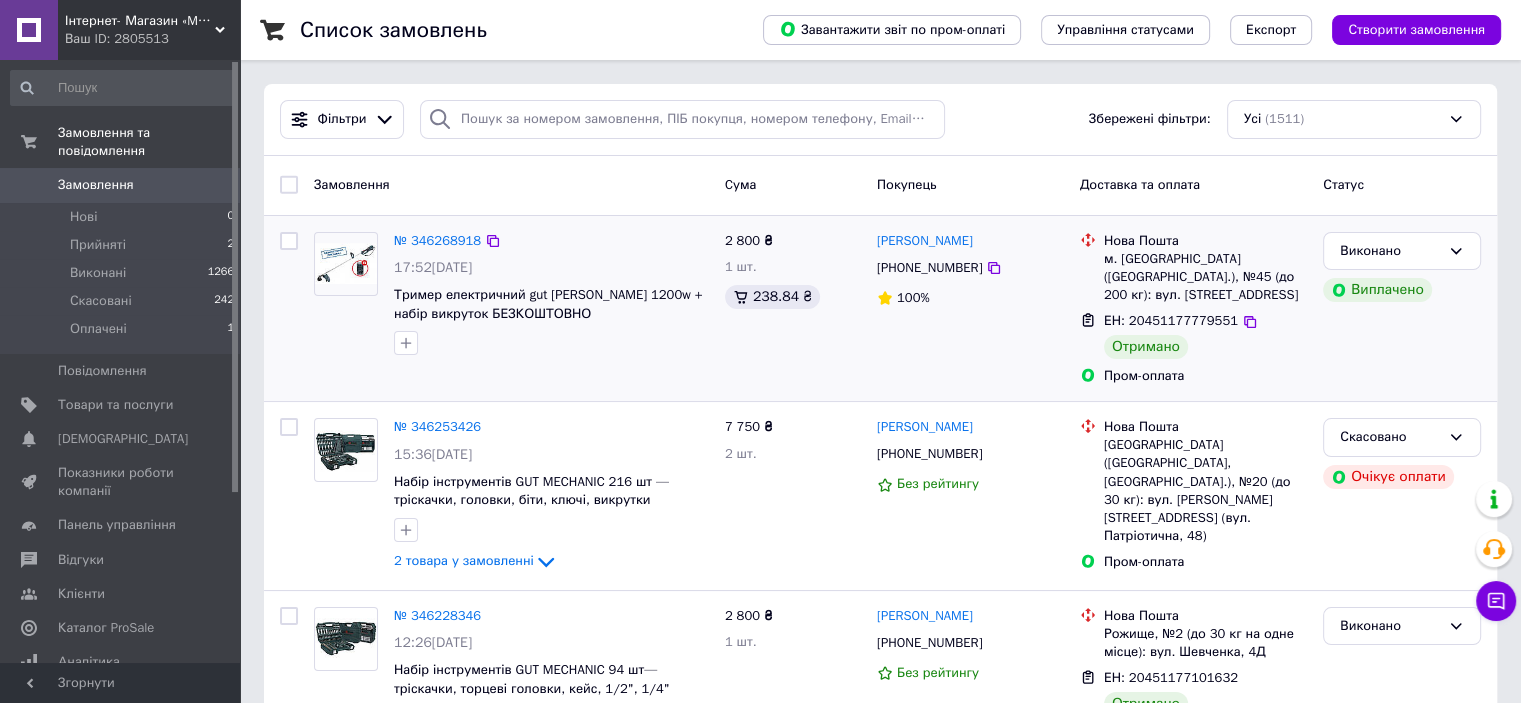 drag, startPoint x: 875, startPoint y: 243, endPoint x: 1003, endPoint y: 249, distance: 128.14055 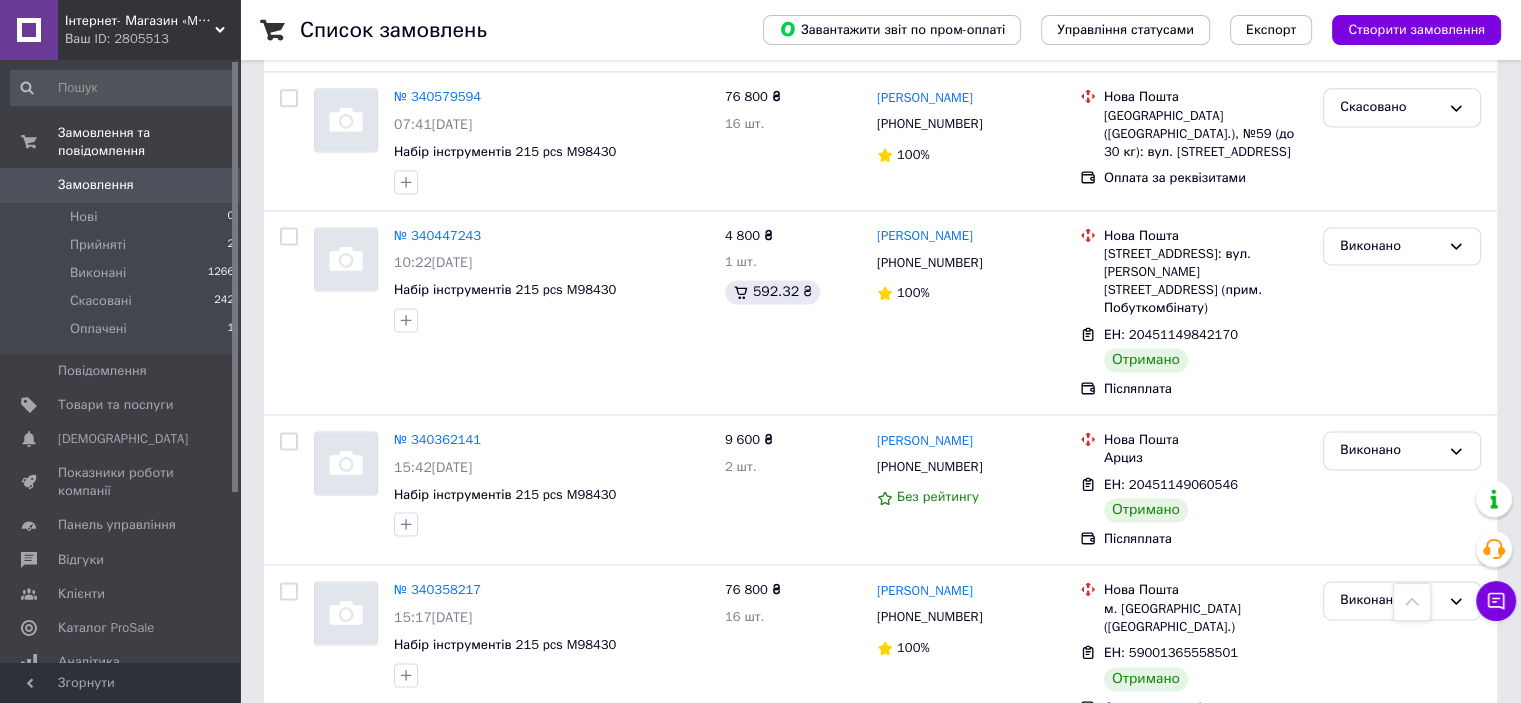 scroll, scrollTop: 2884, scrollLeft: 0, axis: vertical 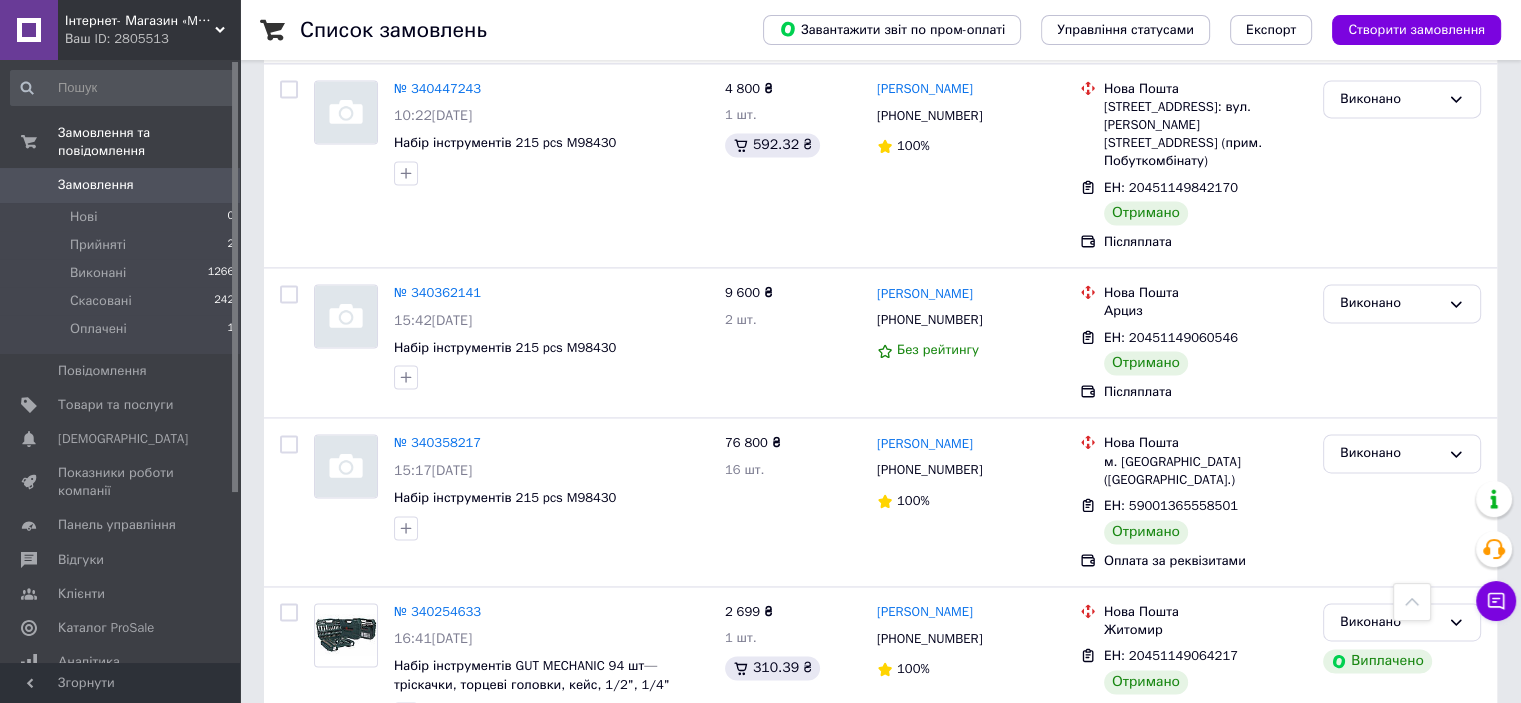 drag, startPoint x: 408, startPoint y: 661, endPoint x: 532, endPoint y: 499, distance: 204.0098 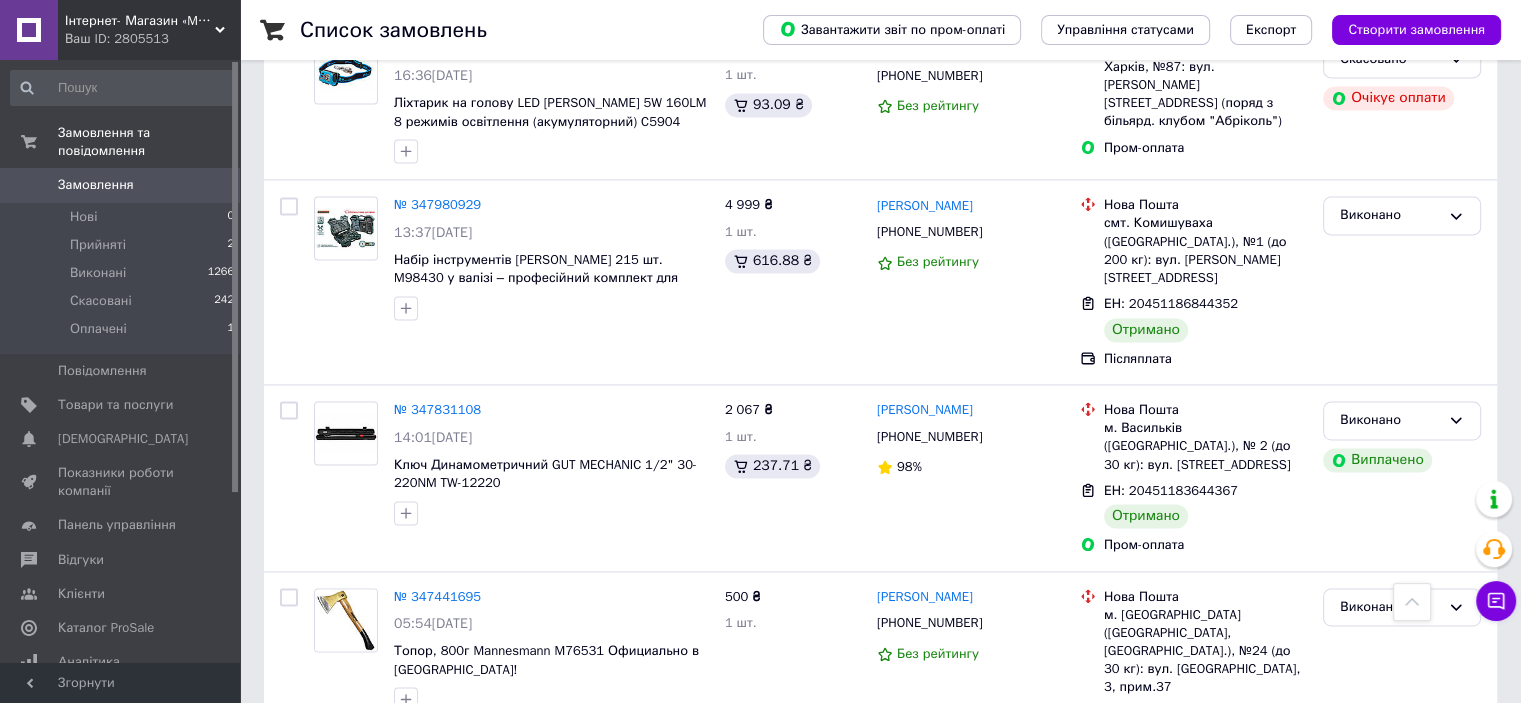 scroll, scrollTop: 3134, scrollLeft: 0, axis: vertical 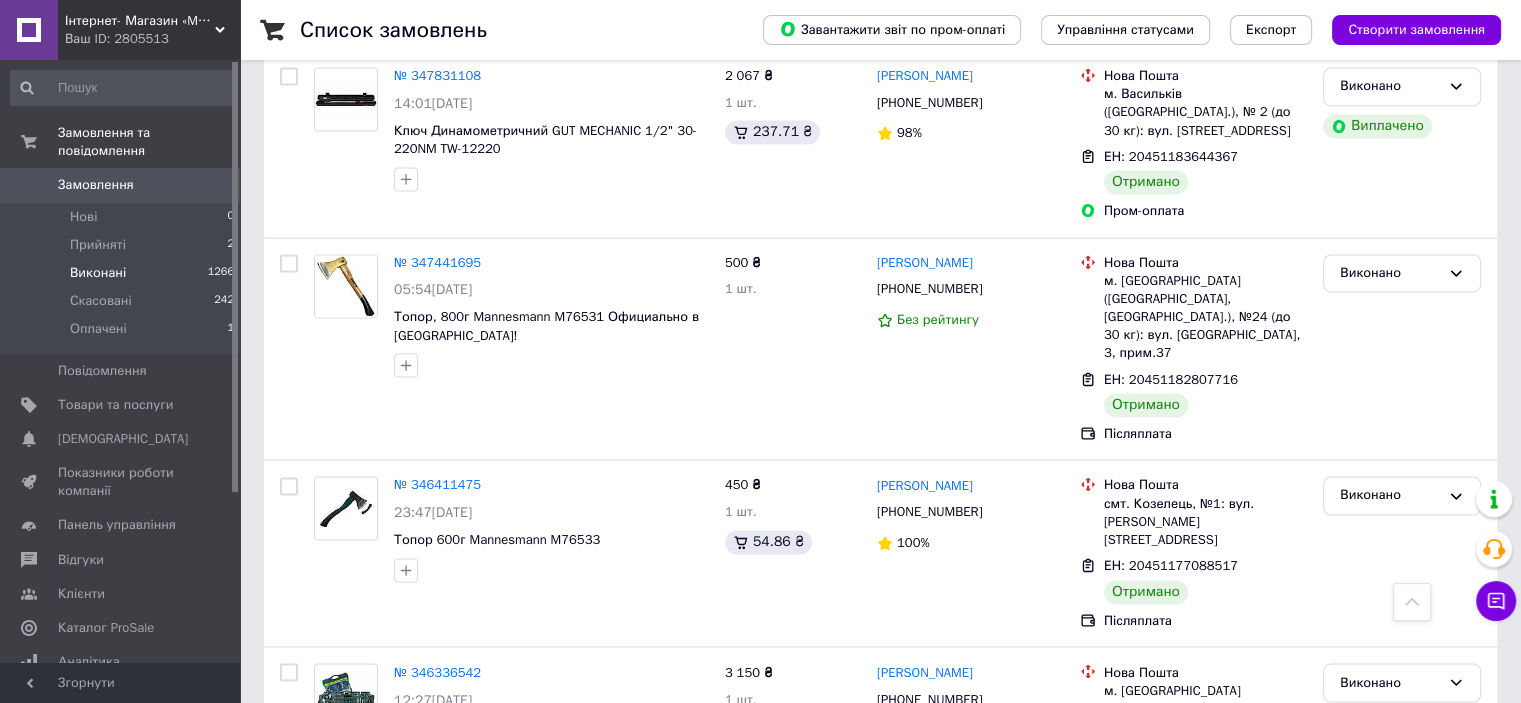 click on "Виконані" at bounding box center (98, 273) 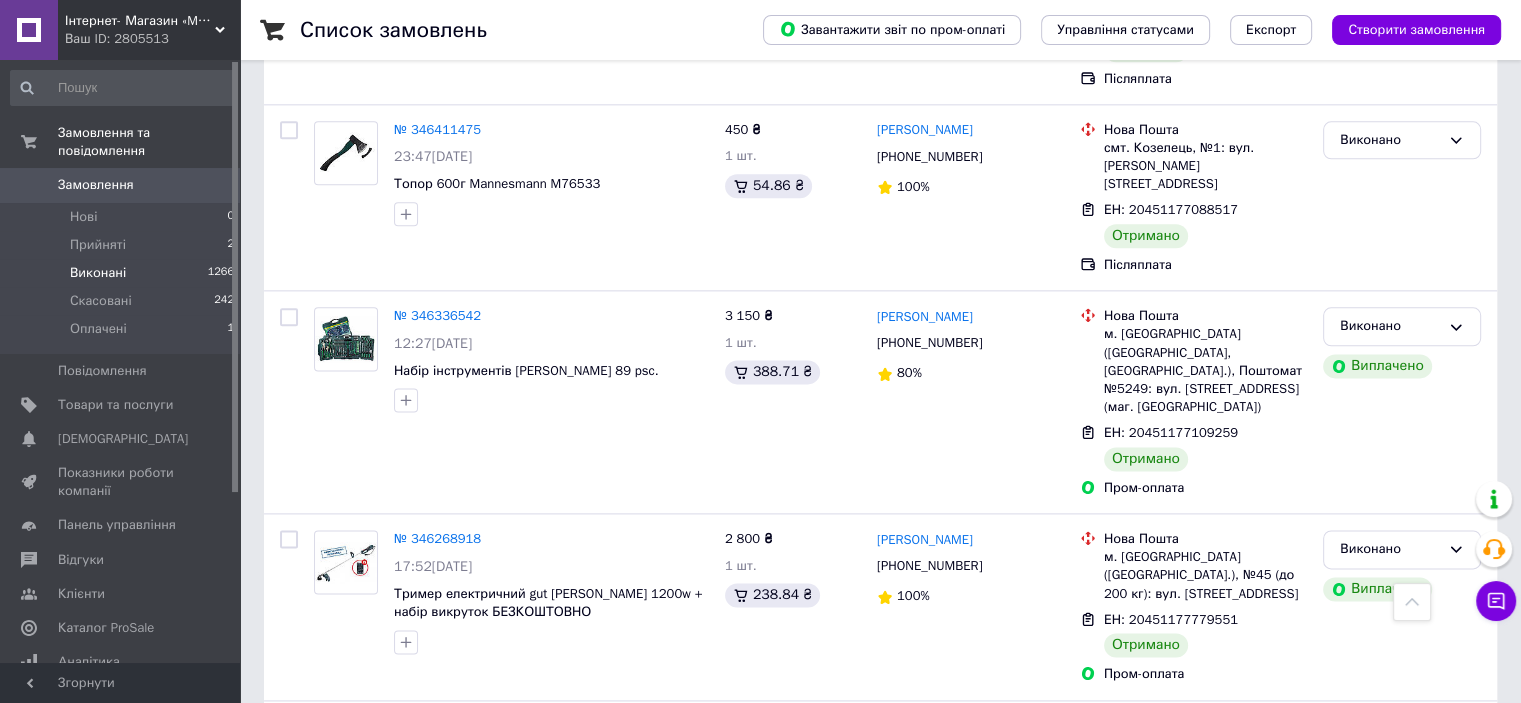 scroll, scrollTop: 2400, scrollLeft: 0, axis: vertical 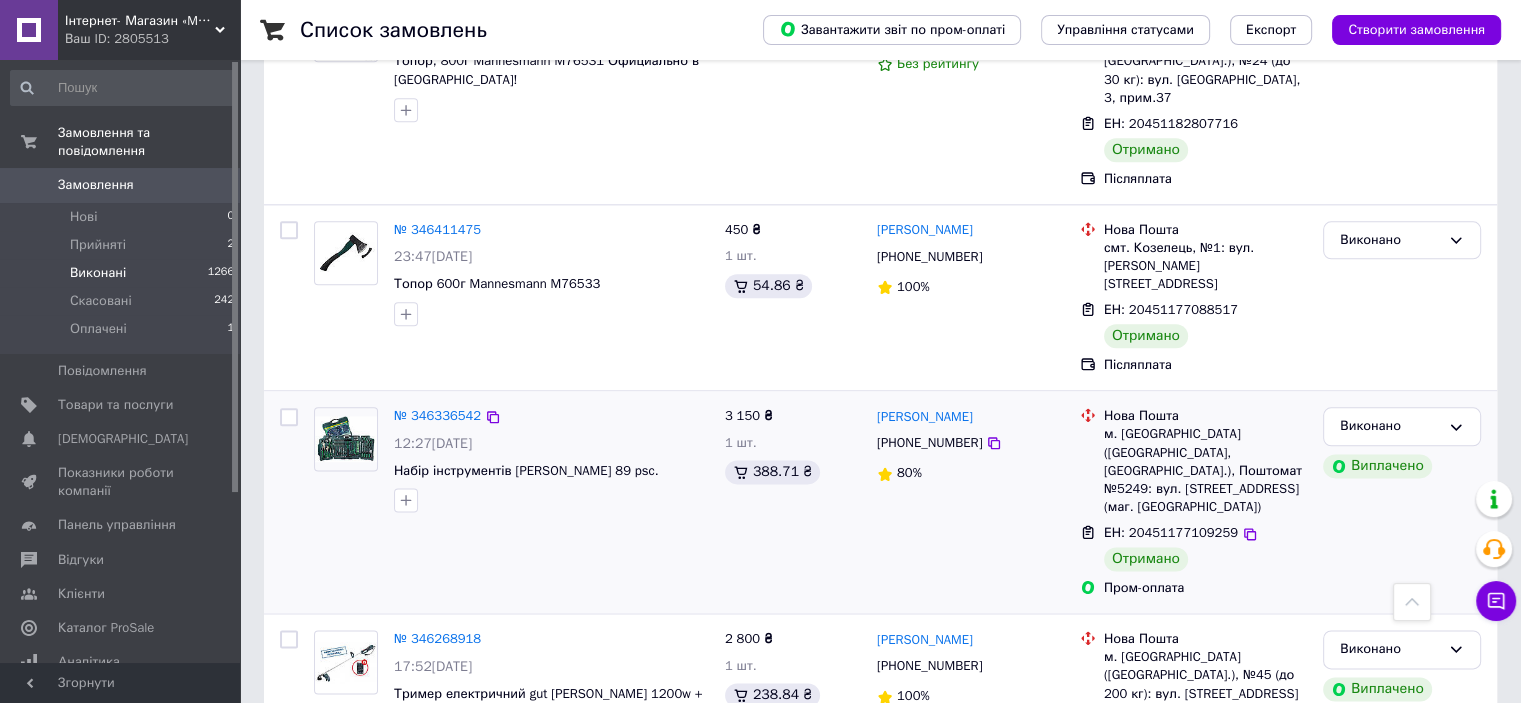 drag, startPoint x: 872, startPoint y: 268, endPoint x: 983, endPoint y: 267, distance: 111.0045 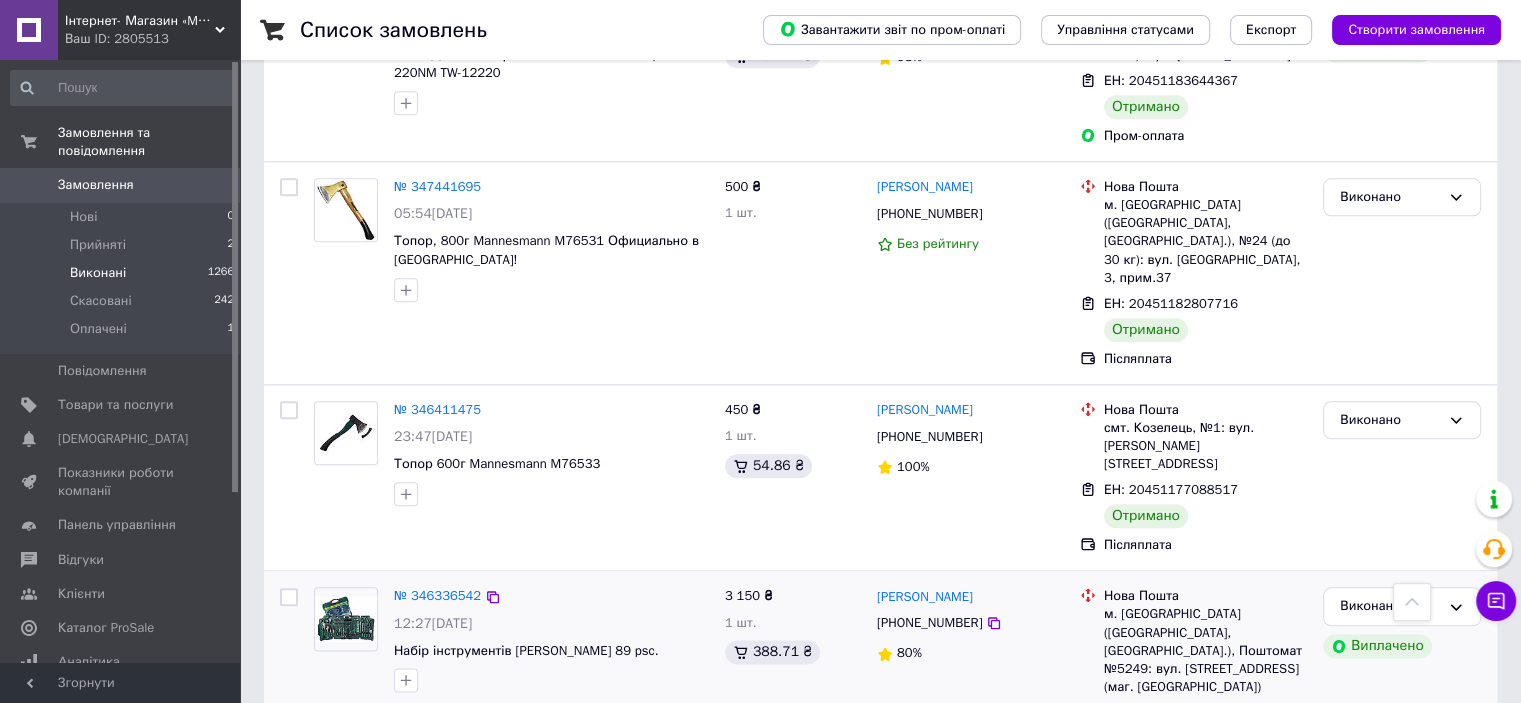 scroll, scrollTop: 2200, scrollLeft: 0, axis: vertical 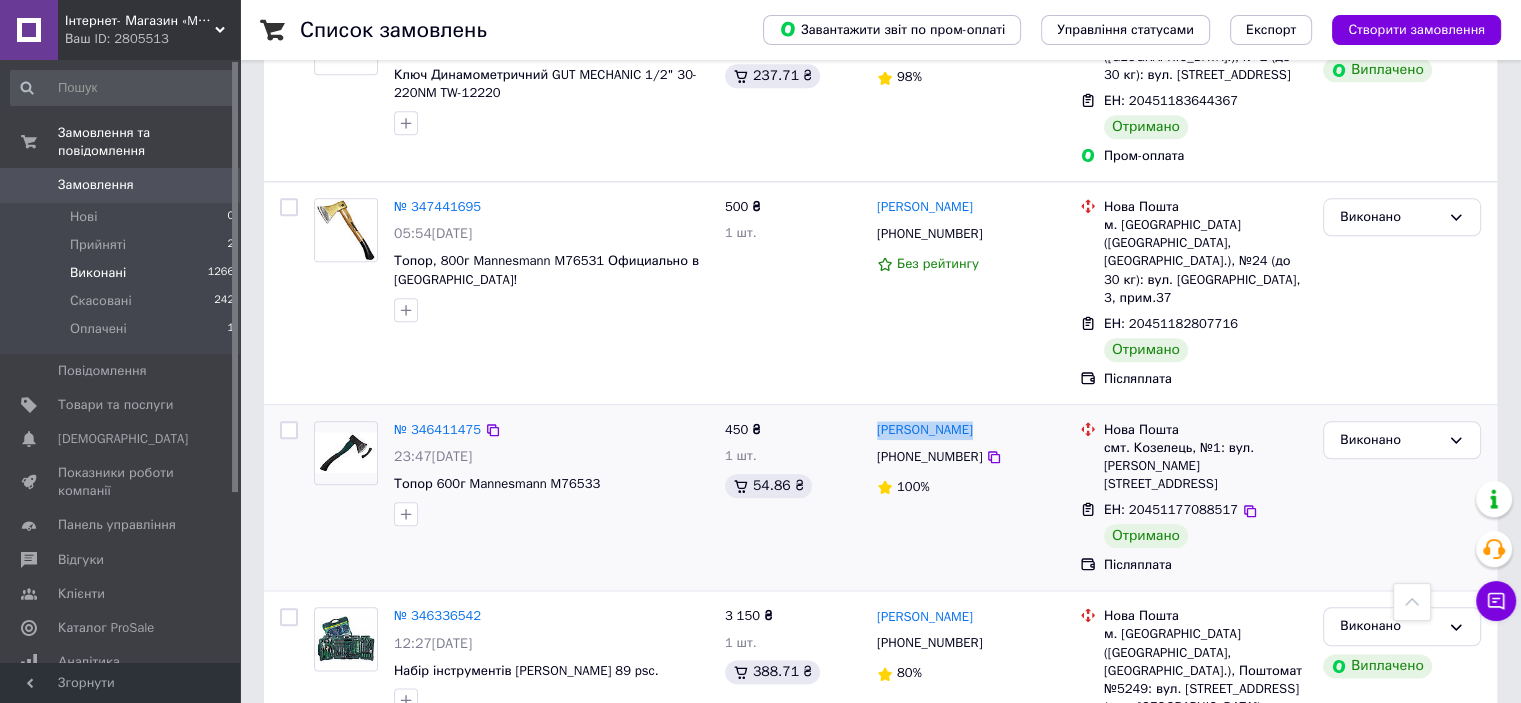 drag, startPoint x: 875, startPoint y: 298, endPoint x: 969, endPoint y: 307, distance: 94.42987 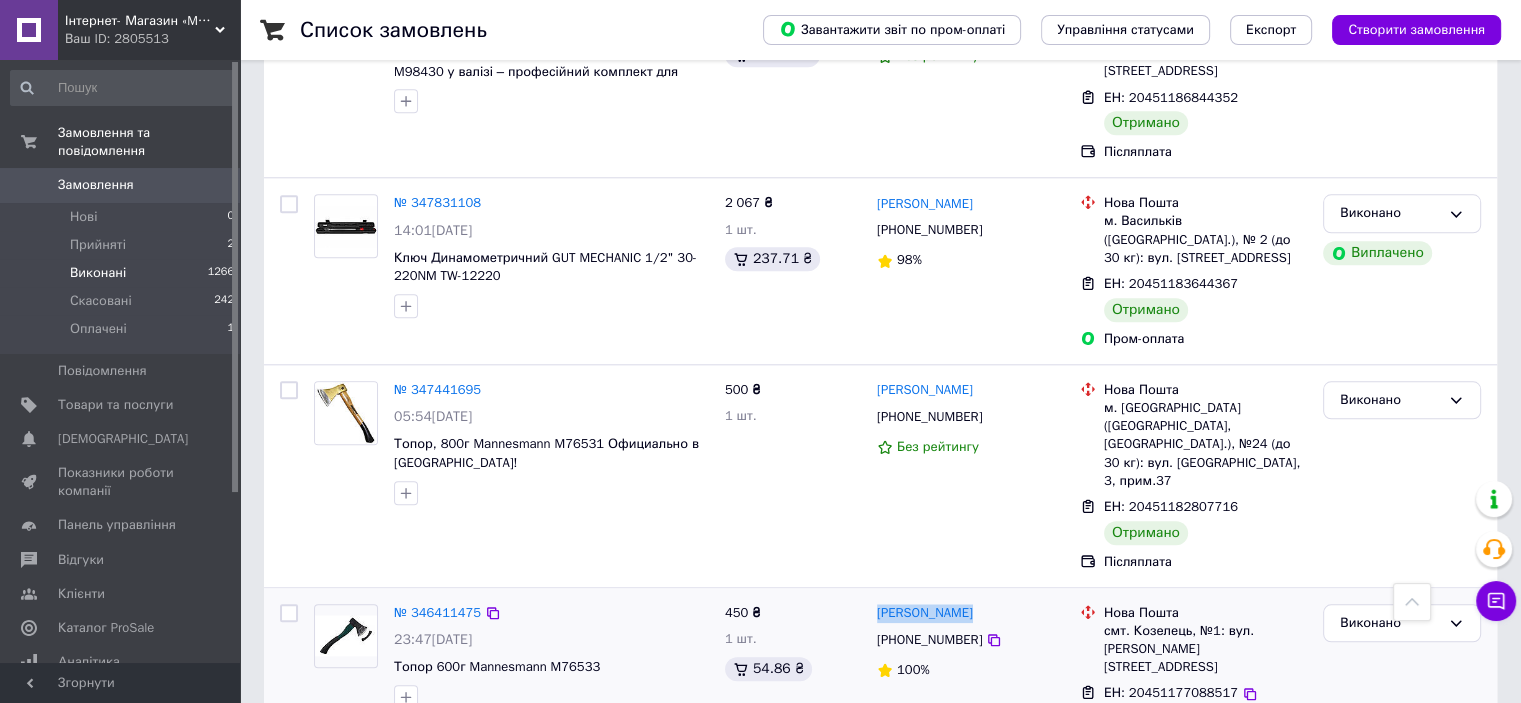 scroll, scrollTop: 2000, scrollLeft: 0, axis: vertical 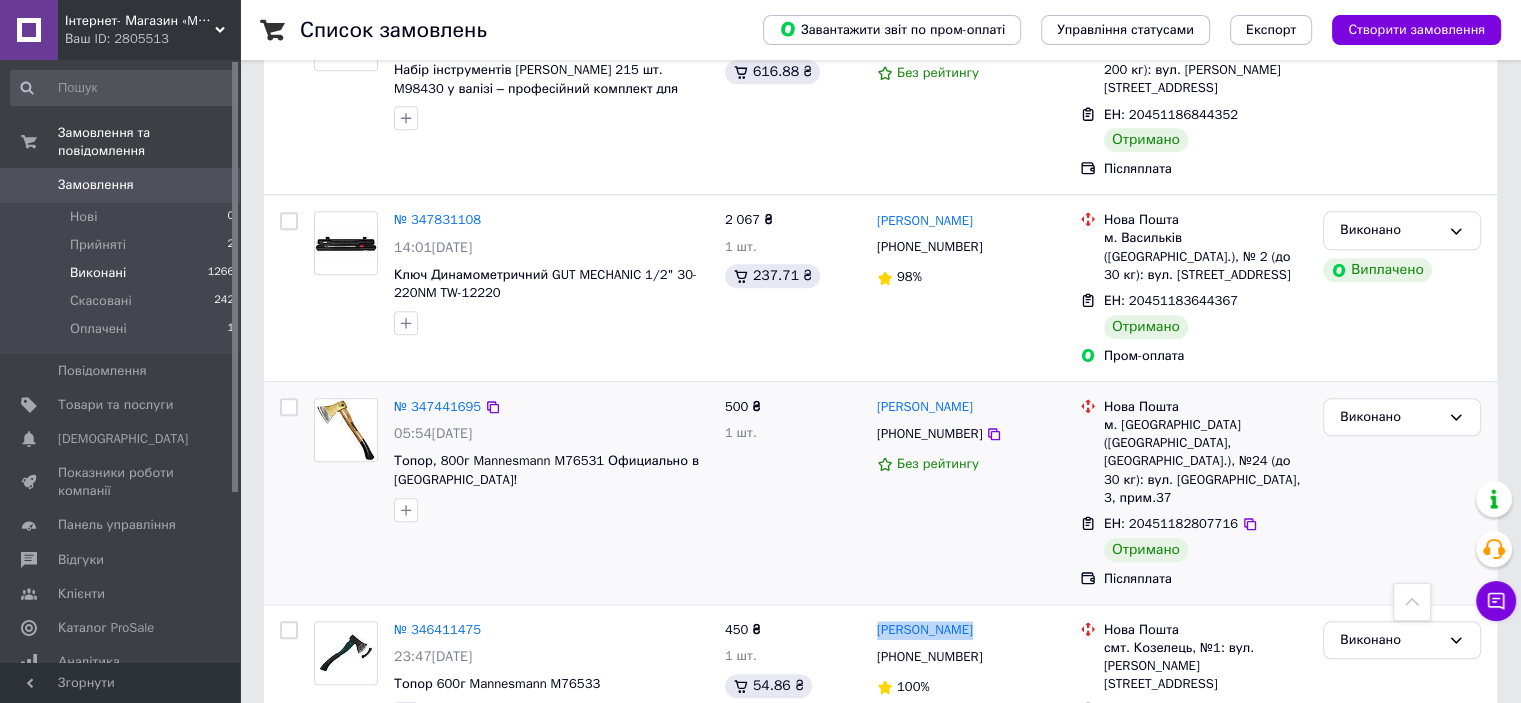 drag, startPoint x: 873, startPoint y: 309, endPoint x: 1000, endPoint y: 318, distance: 127.3185 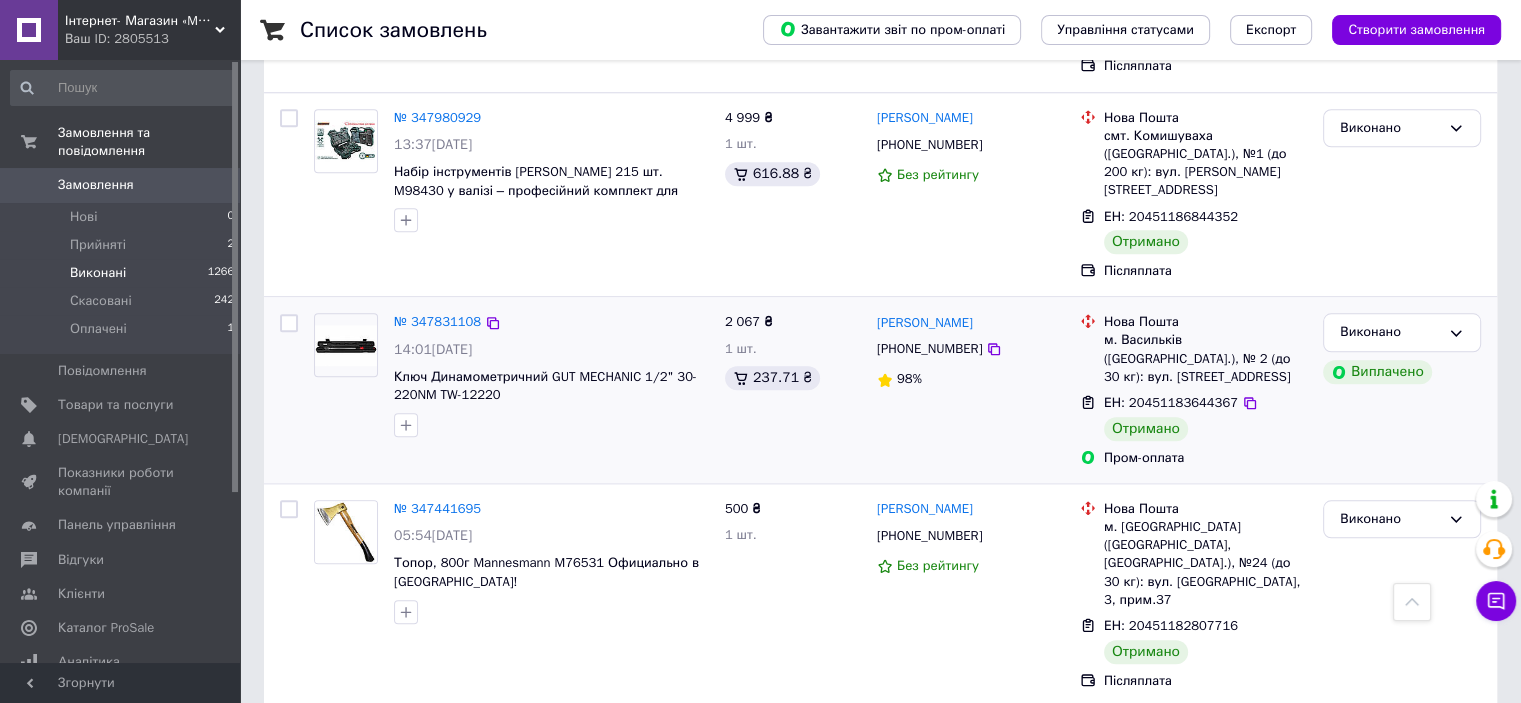 scroll, scrollTop: 1800, scrollLeft: 0, axis: vertical 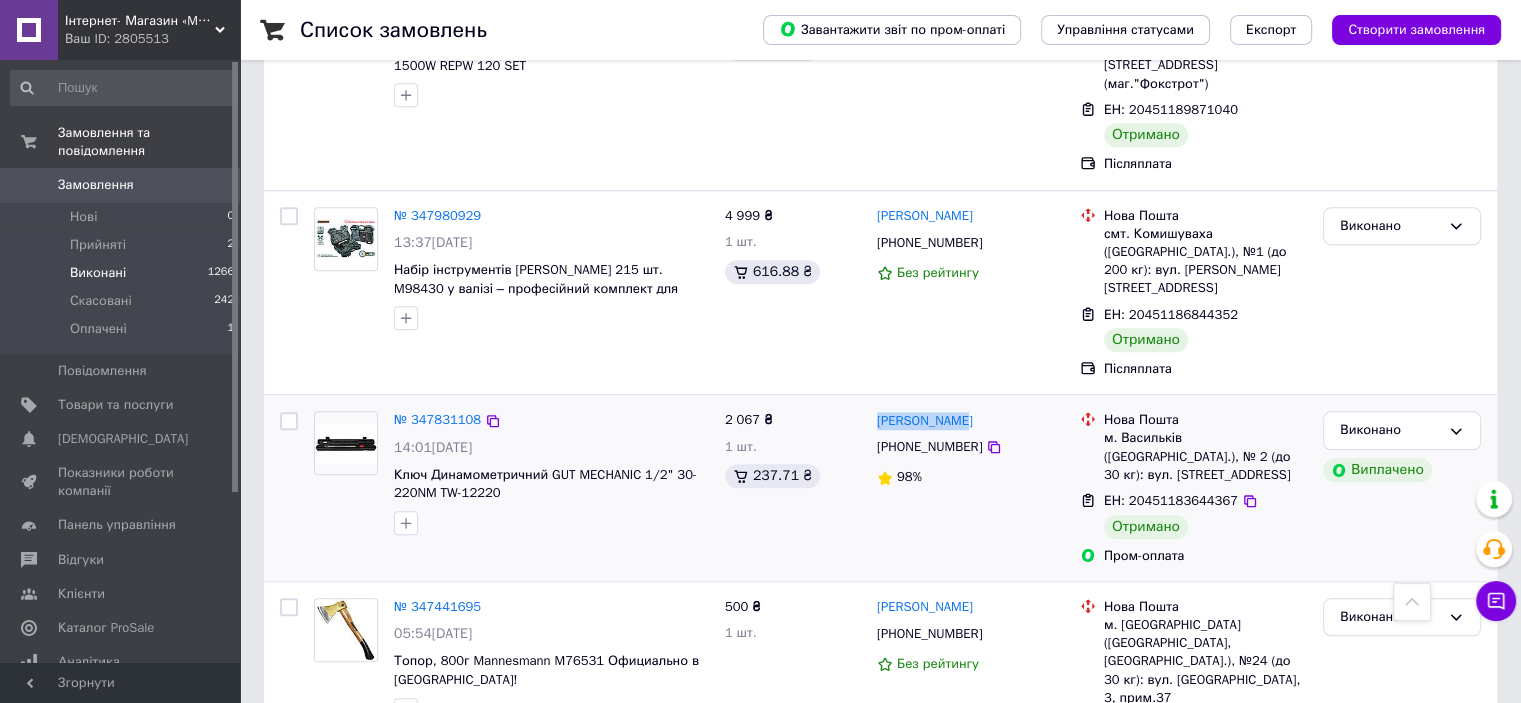 drag, startPoint x: 875, startPoint y: 346, endPoint x: 964, endPoint y: 355, distance: 89.453896 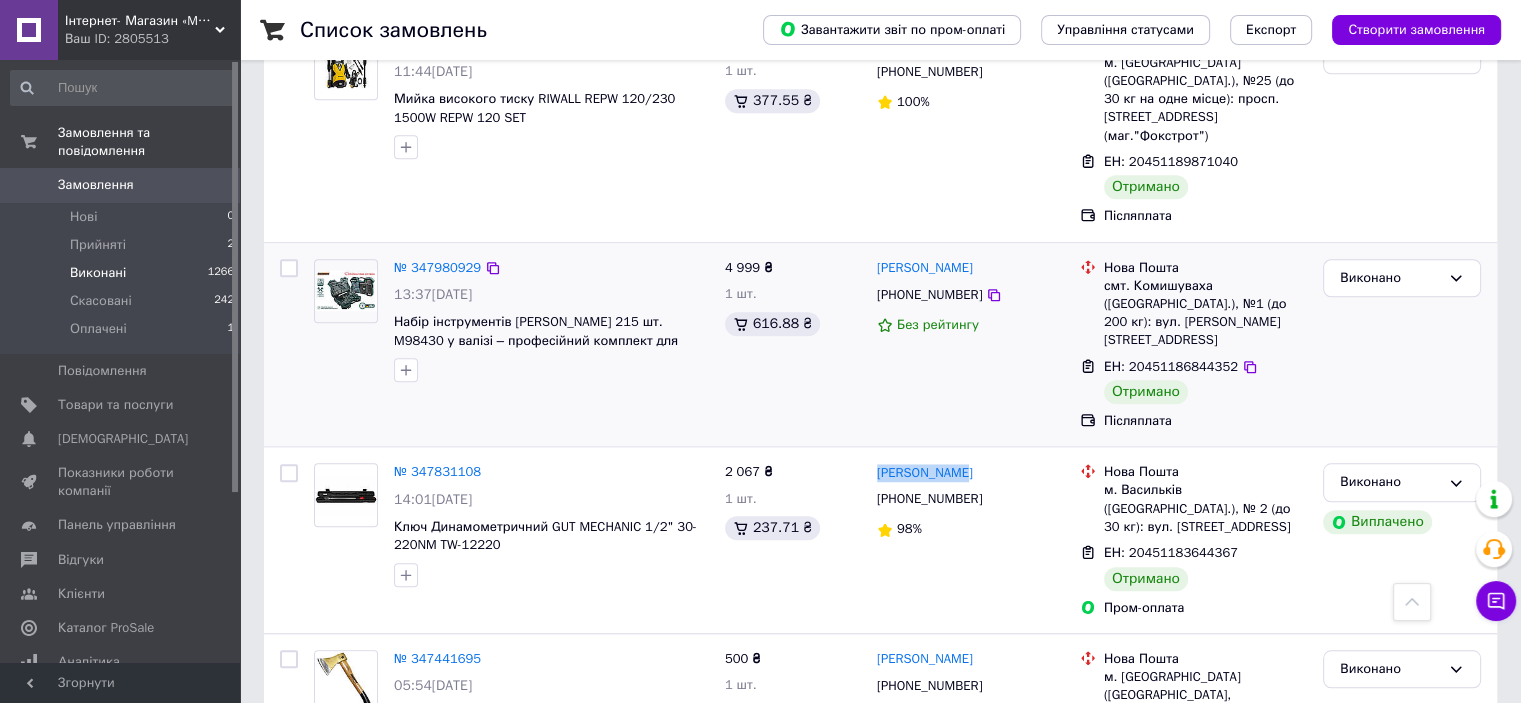 scroll, scrollTop: 1700, scrollLeft: 0, axis: vertical 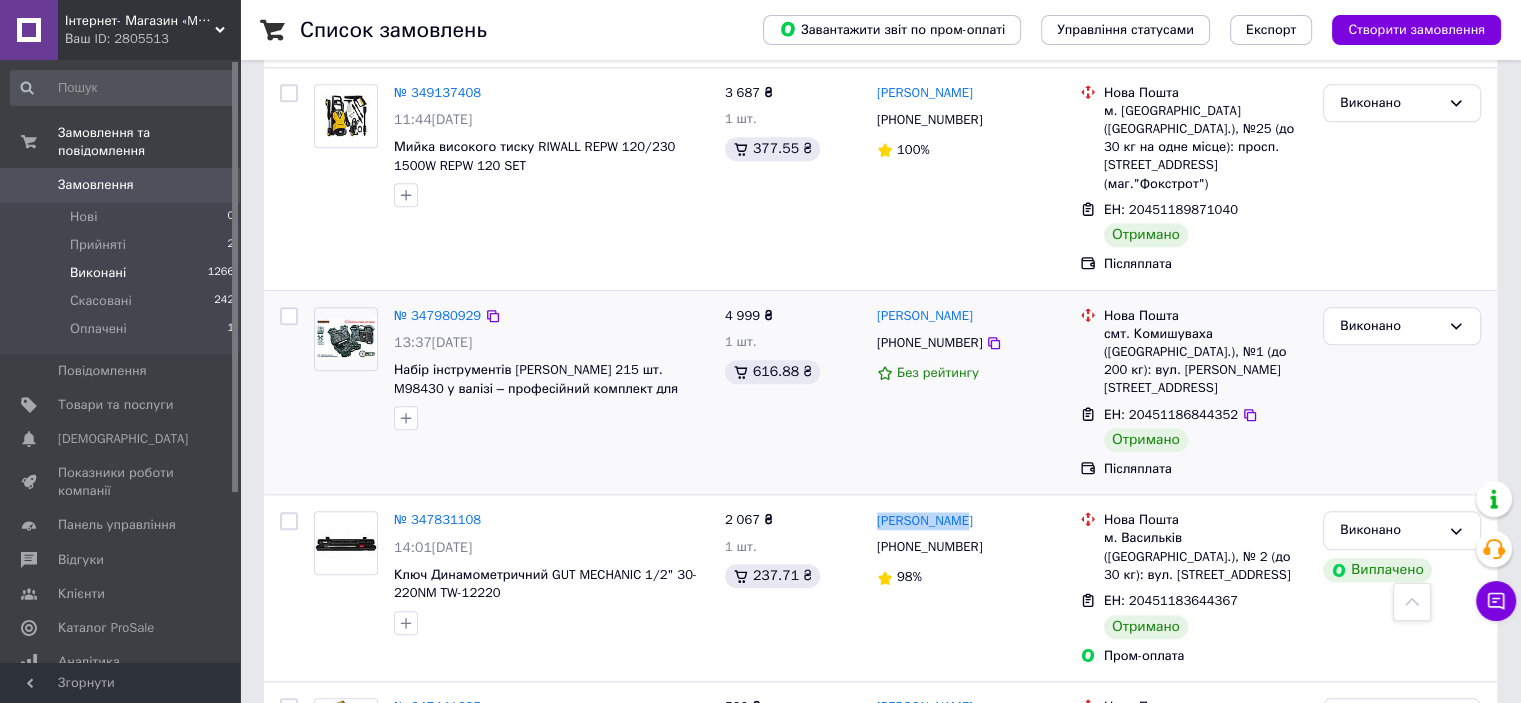 drag, startPoint x: 867, startPoint y: 257, endPoint x: 977, endPoint y: 263, distance: 110.16351 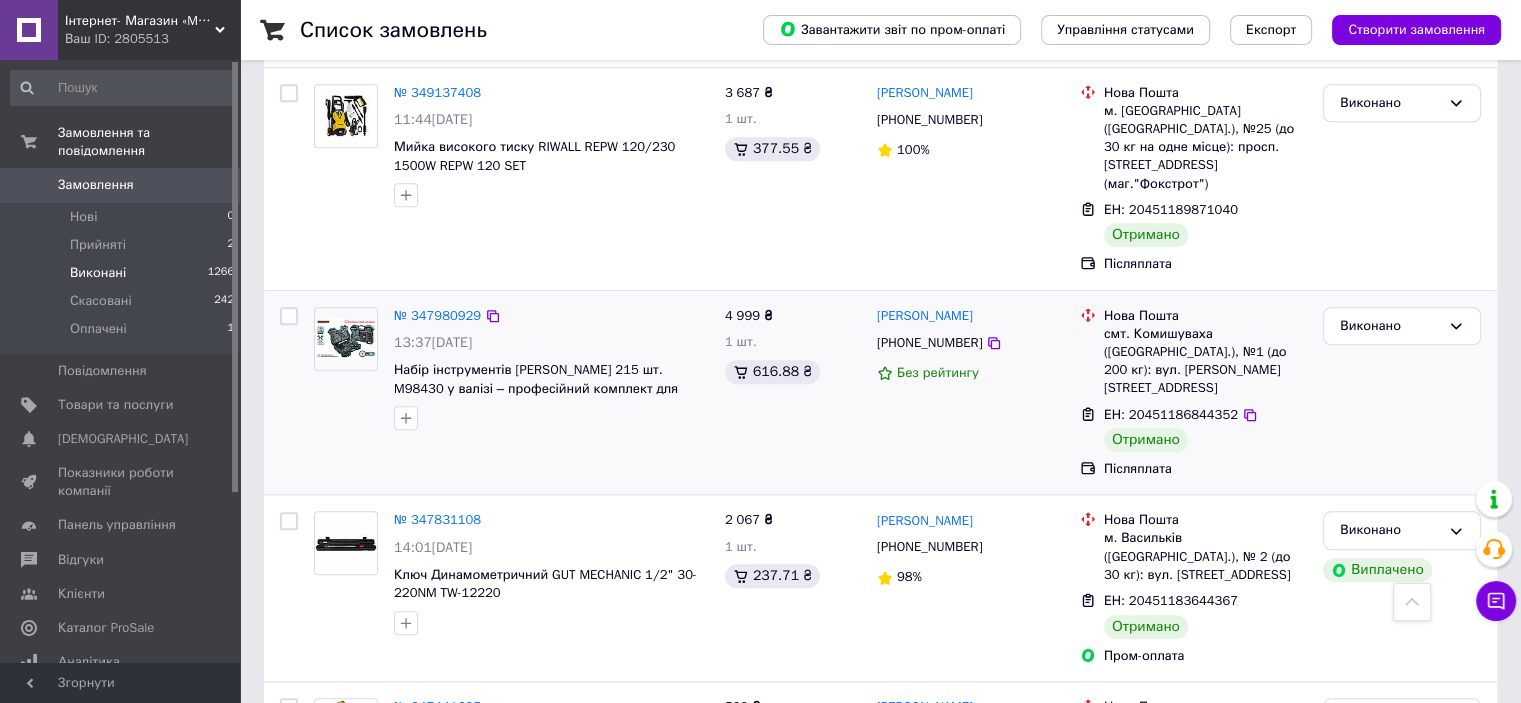 click on "[PERSON_NAME]" at bounding box center [970, 316] 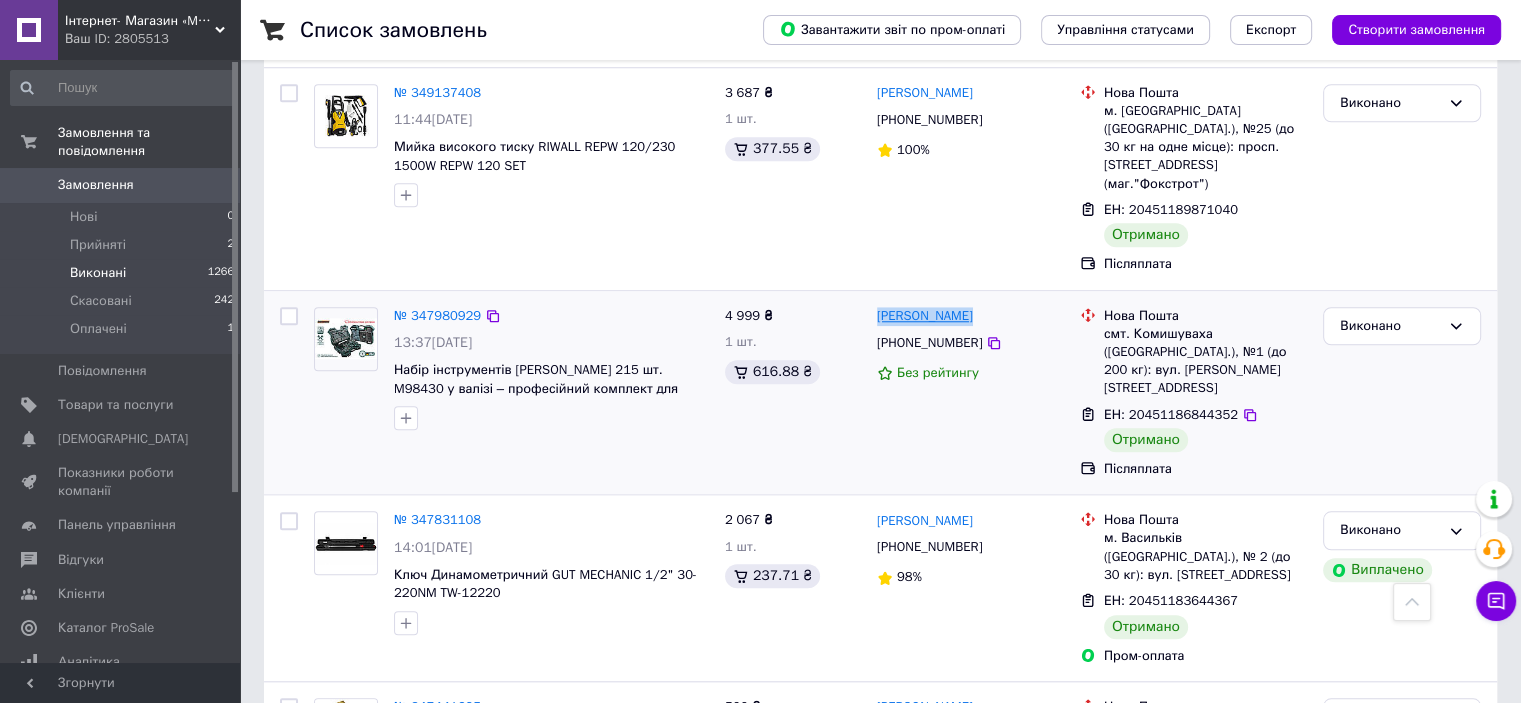 drag, startPoint x: 981, startPoint y: 257, endPoint x: 880, endPoint y: 257, distance: 101 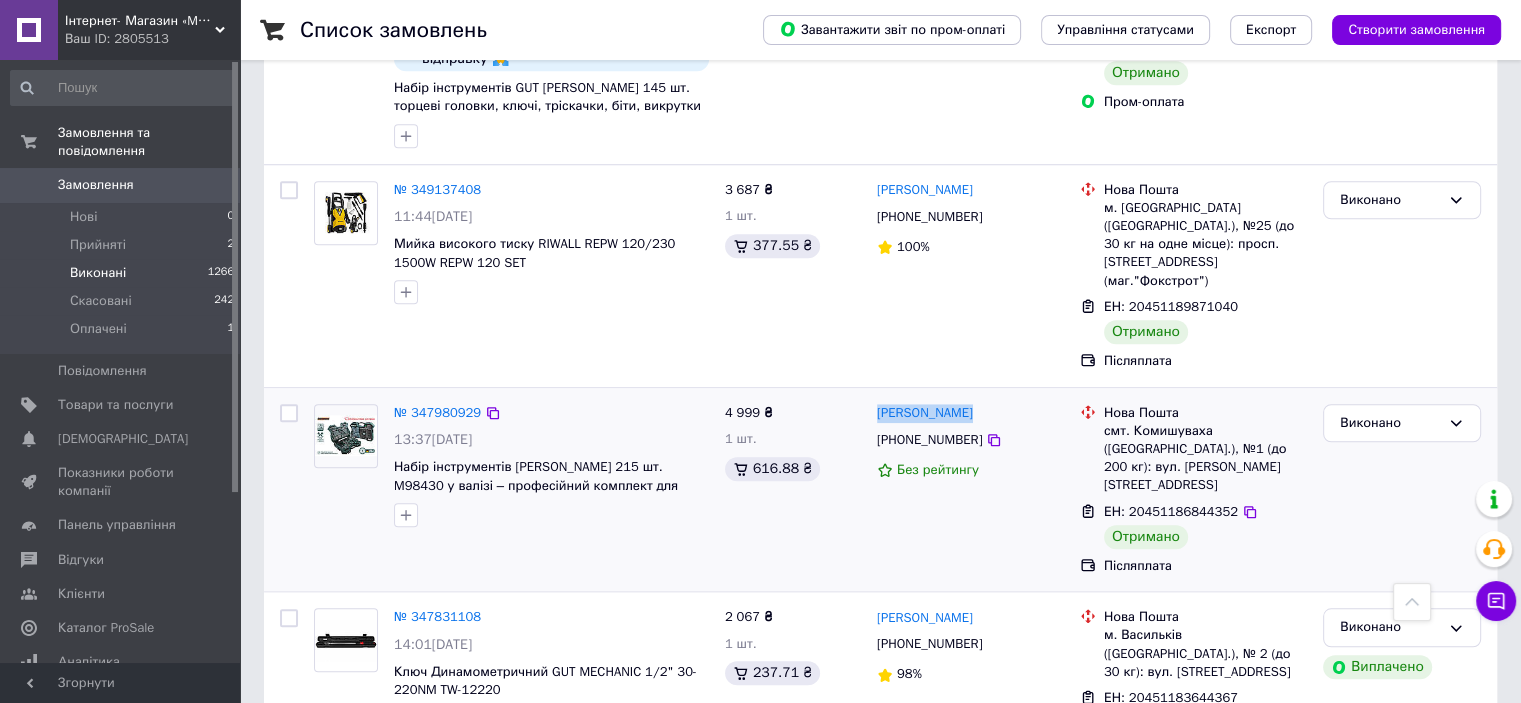 scroll, scrollTop: 1500, scrollLeft: 0, axis: vertical 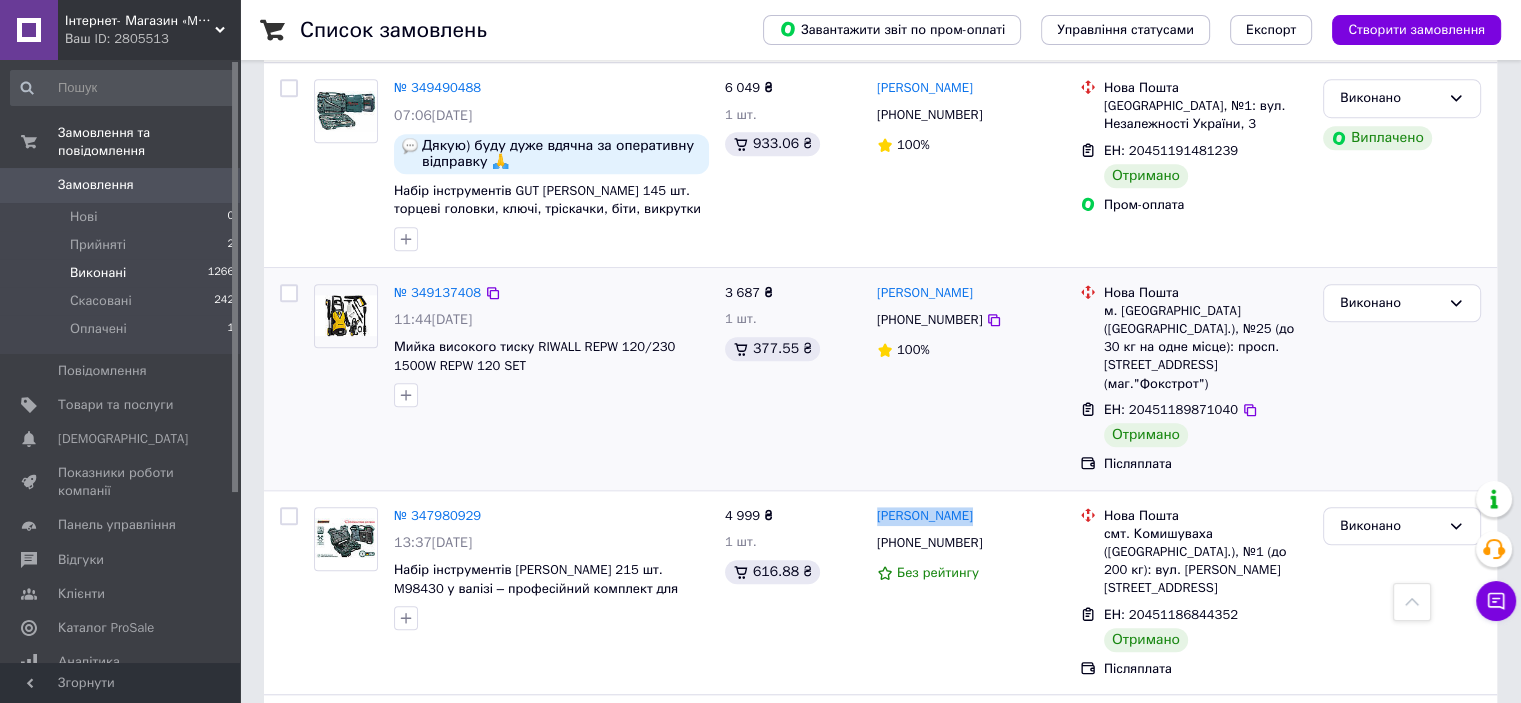drag, startPoint x: 876, startPoint y: 254, endPoint x: 1010, endPoint y: 255, distance: 134.00374 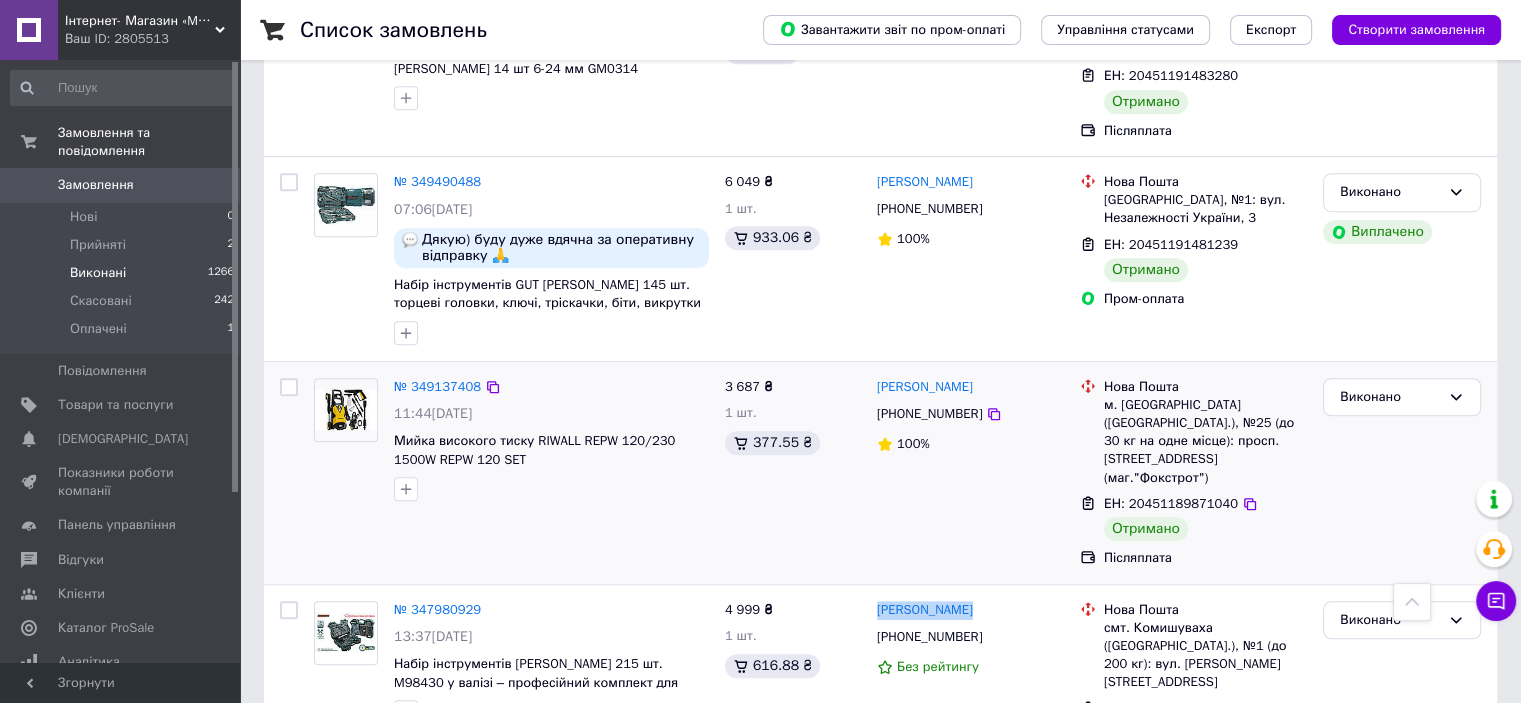 scroll, scrollTop: 1300, scrollLeft: 0, axis: vertical 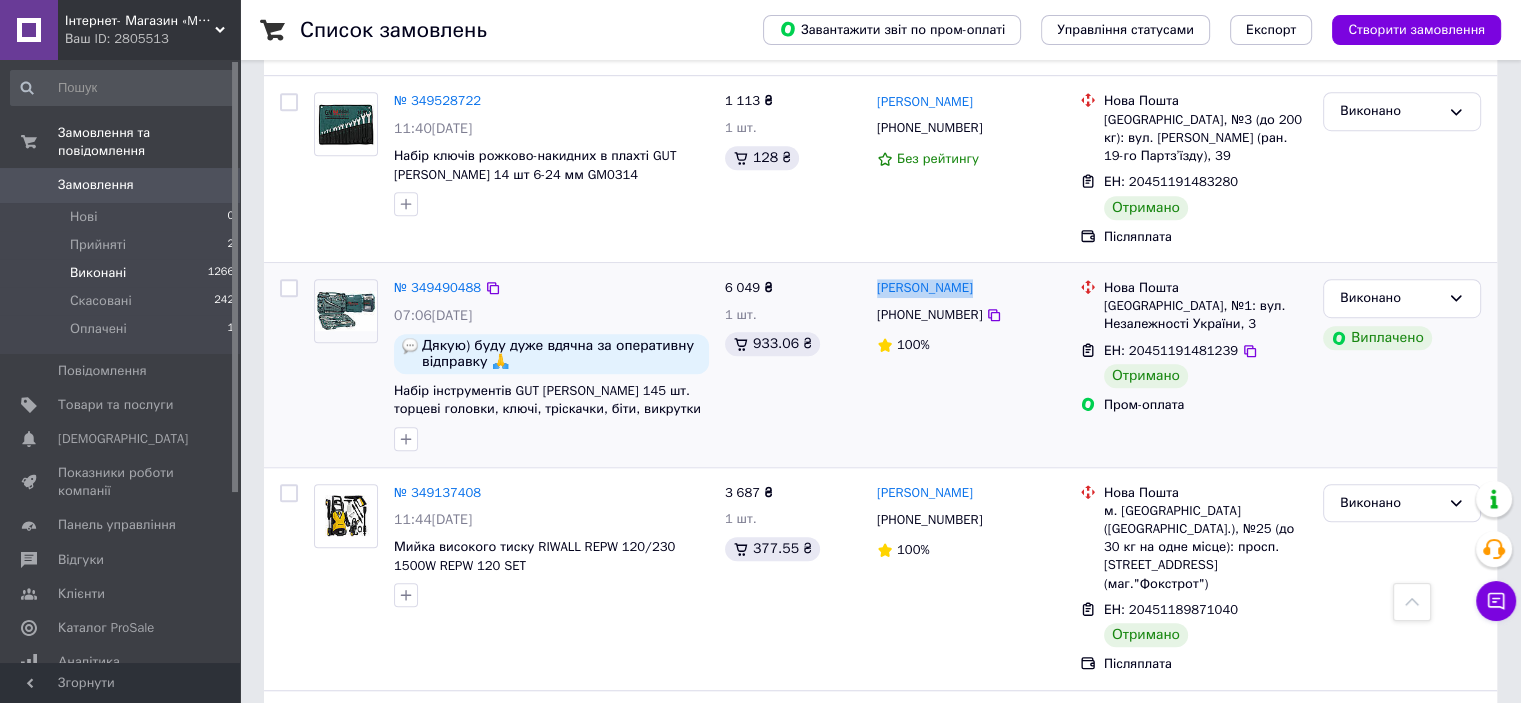 drag, startPoint x: 872, startPoint y: 251, endPoint x: 967, endPoint y: 252, distance: 95.005264 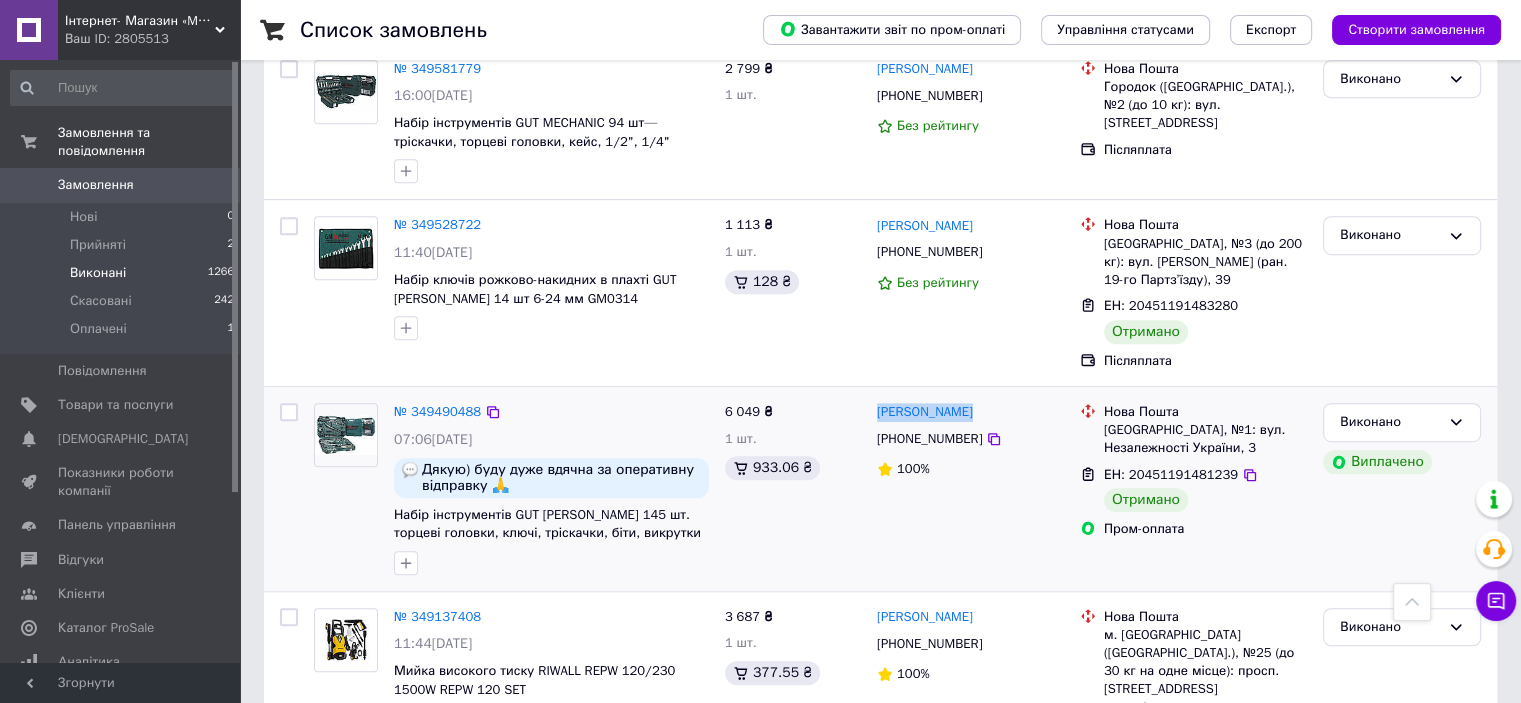 scroll, scrollTop: 1100, scrollLeft: 0, axis: vertical 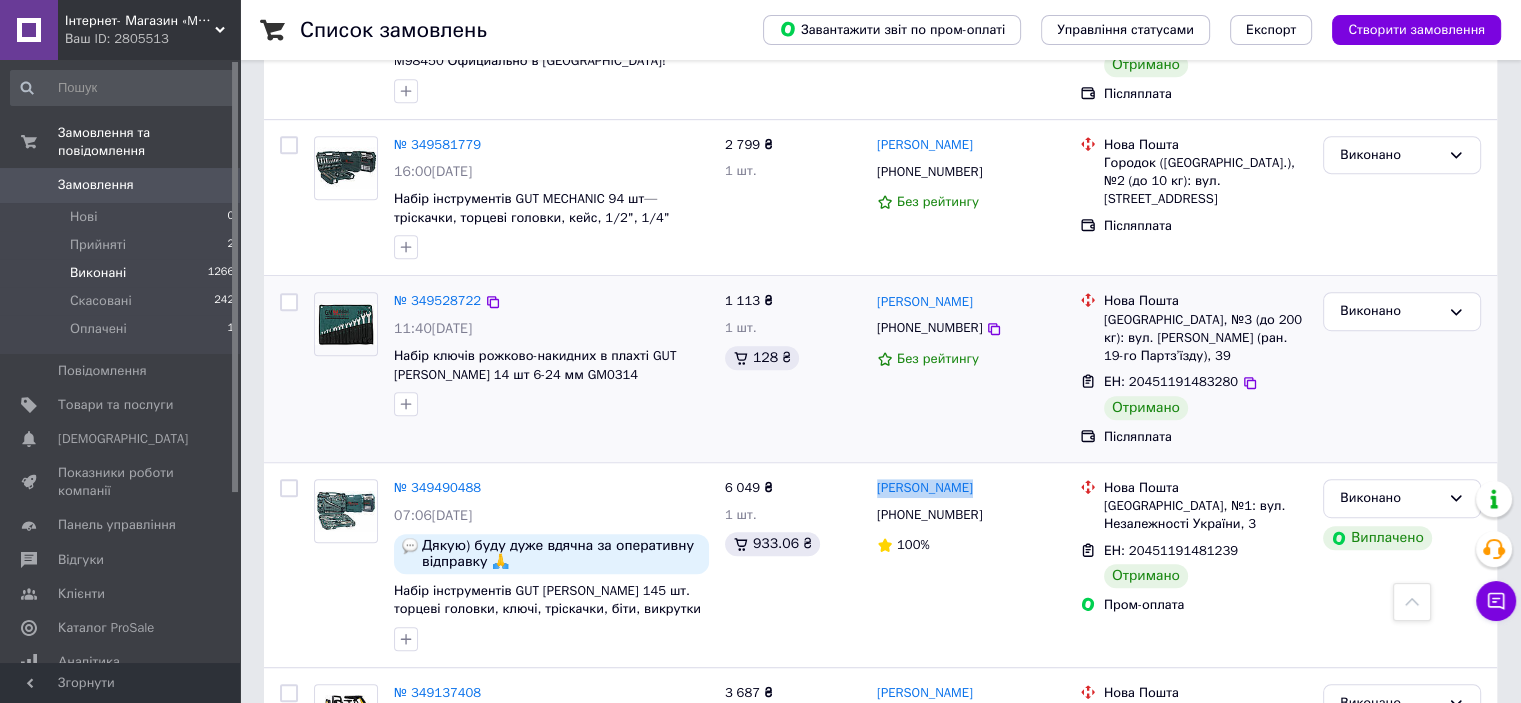 drag, startPoint x: 872, startPoint y: 265, endPoint x: 998, endPoint y: 266, distance: 126.00397 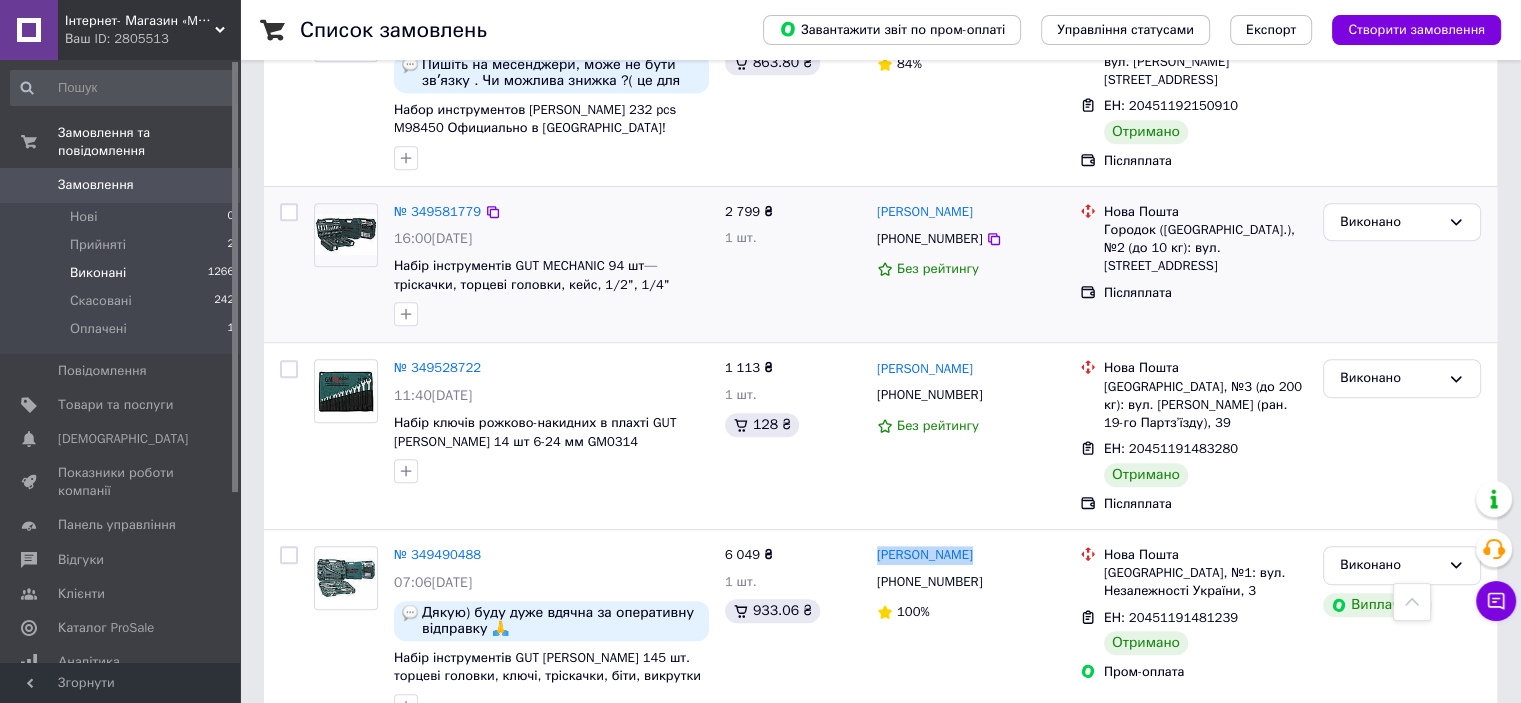 scroll, scrollTop: 1000, scrollLeft: 0, axis: vertical 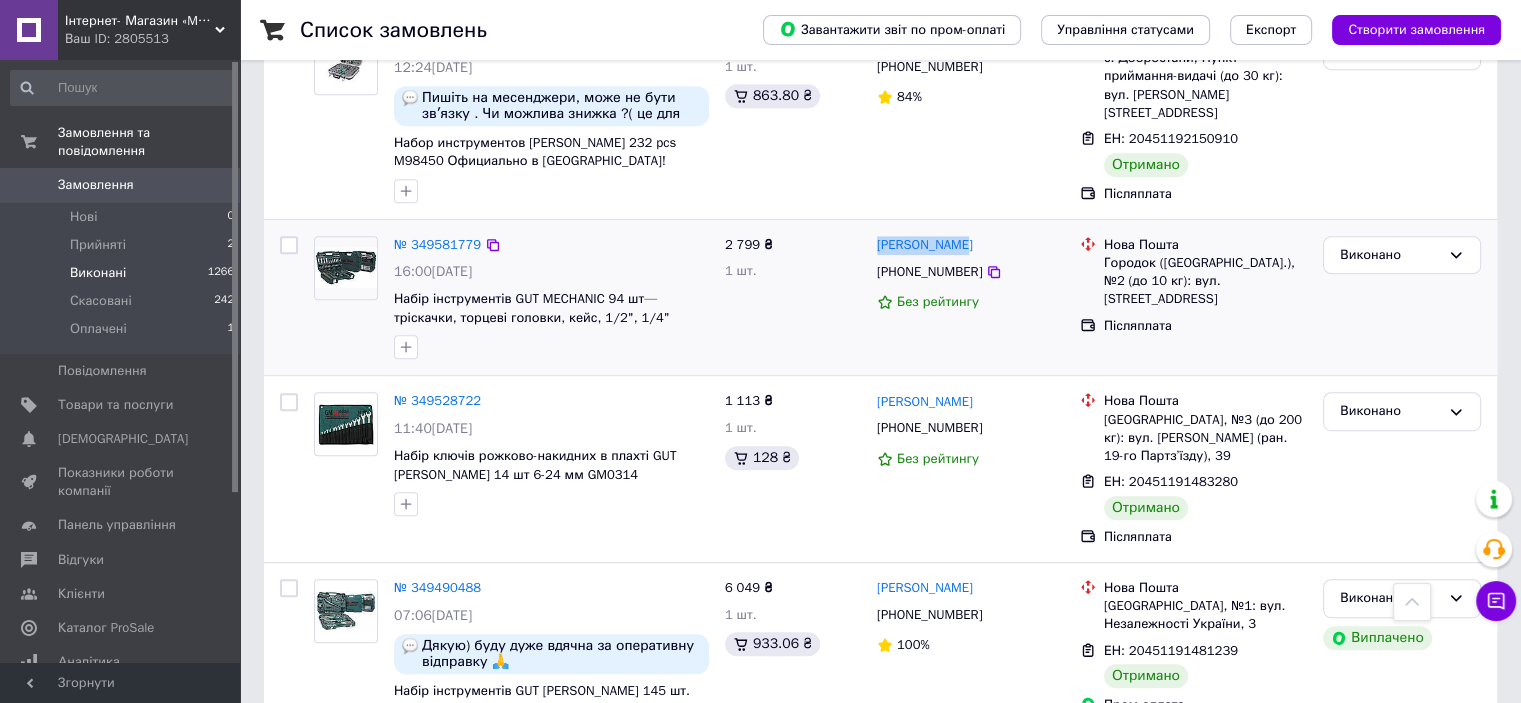 drag, startPoint x: 868, startPoint y: 208, endPoint x: 964, endPoint y: 211, distance: 96.04687 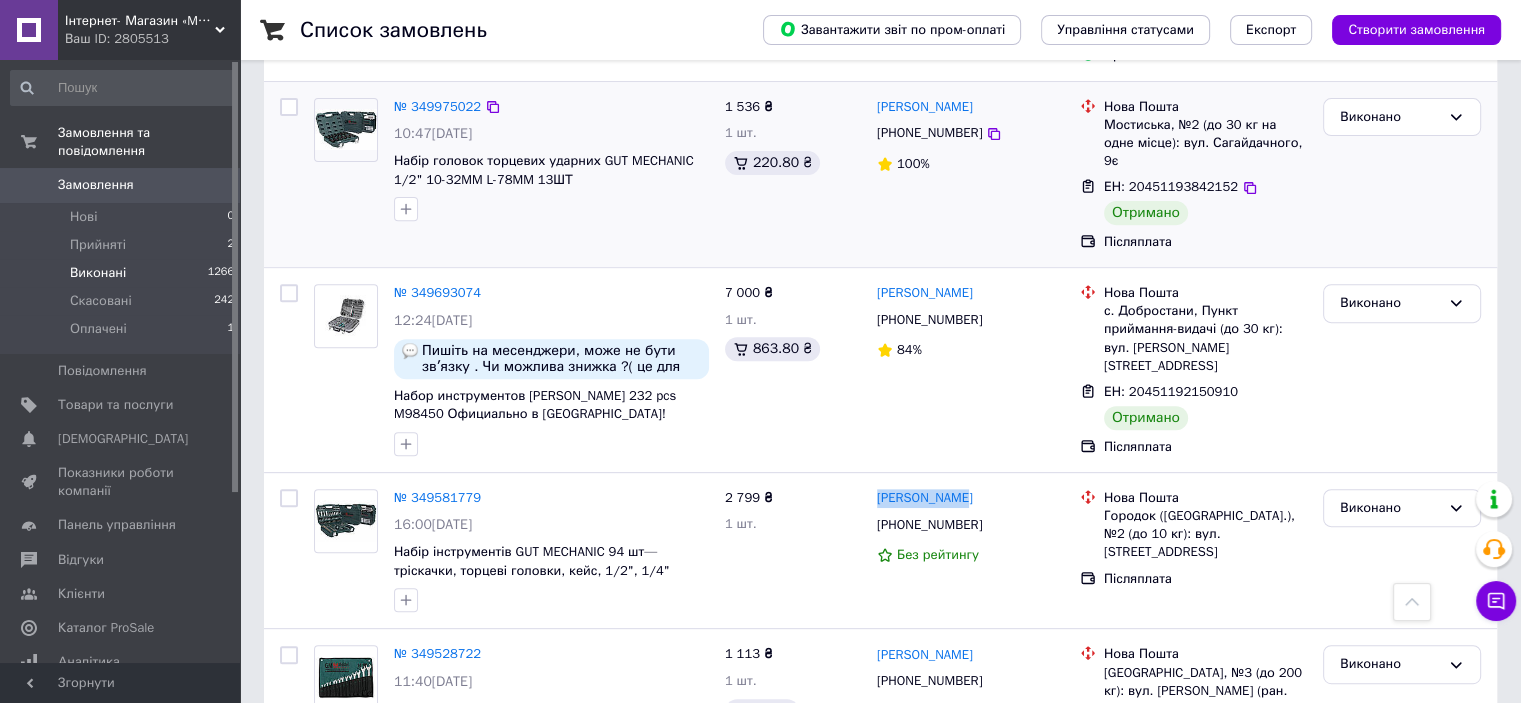 scroll, scrollTop: 700, scrollLeft: 0, axis: vertical 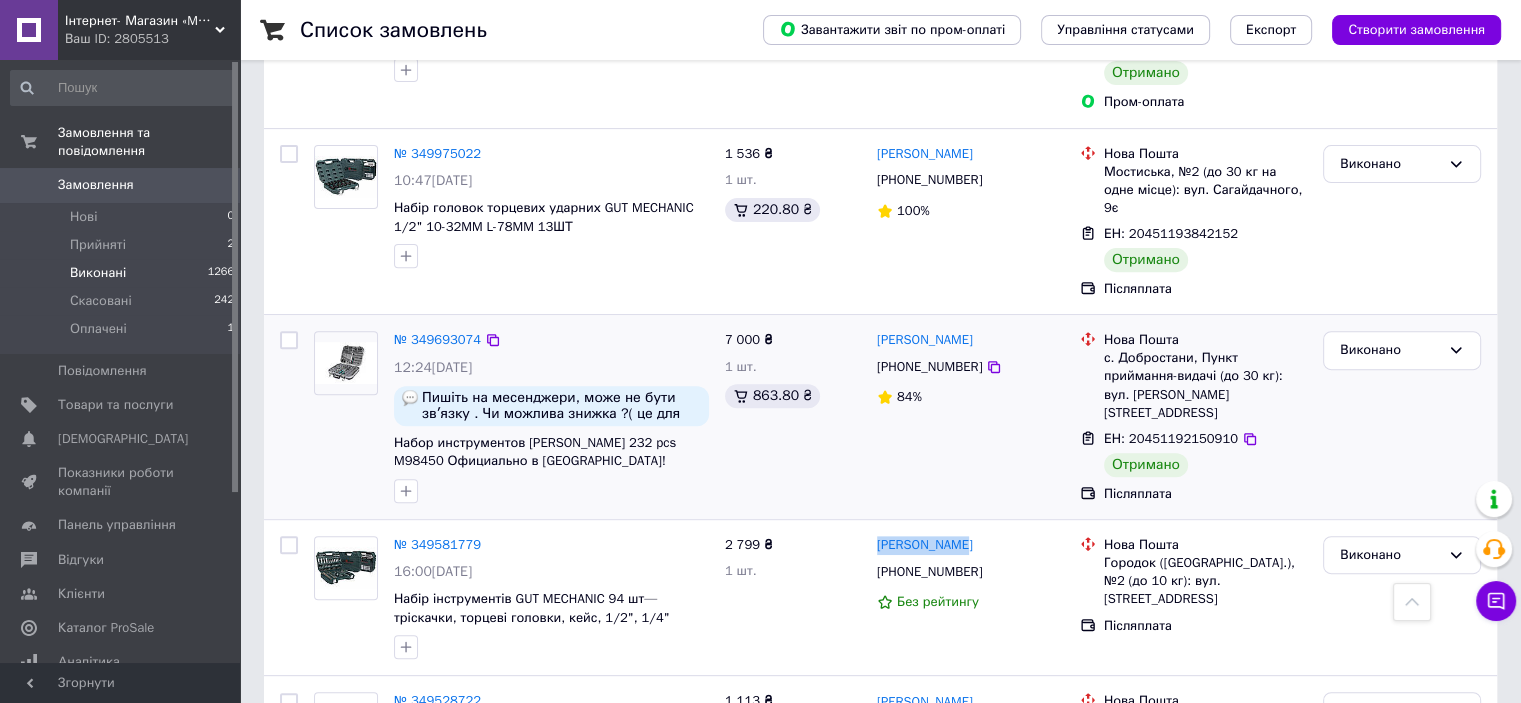 drag, startPoint x: 873, startPoint y: 302, endPoint x: 980, endPoint y: 303, distance: 107.00467 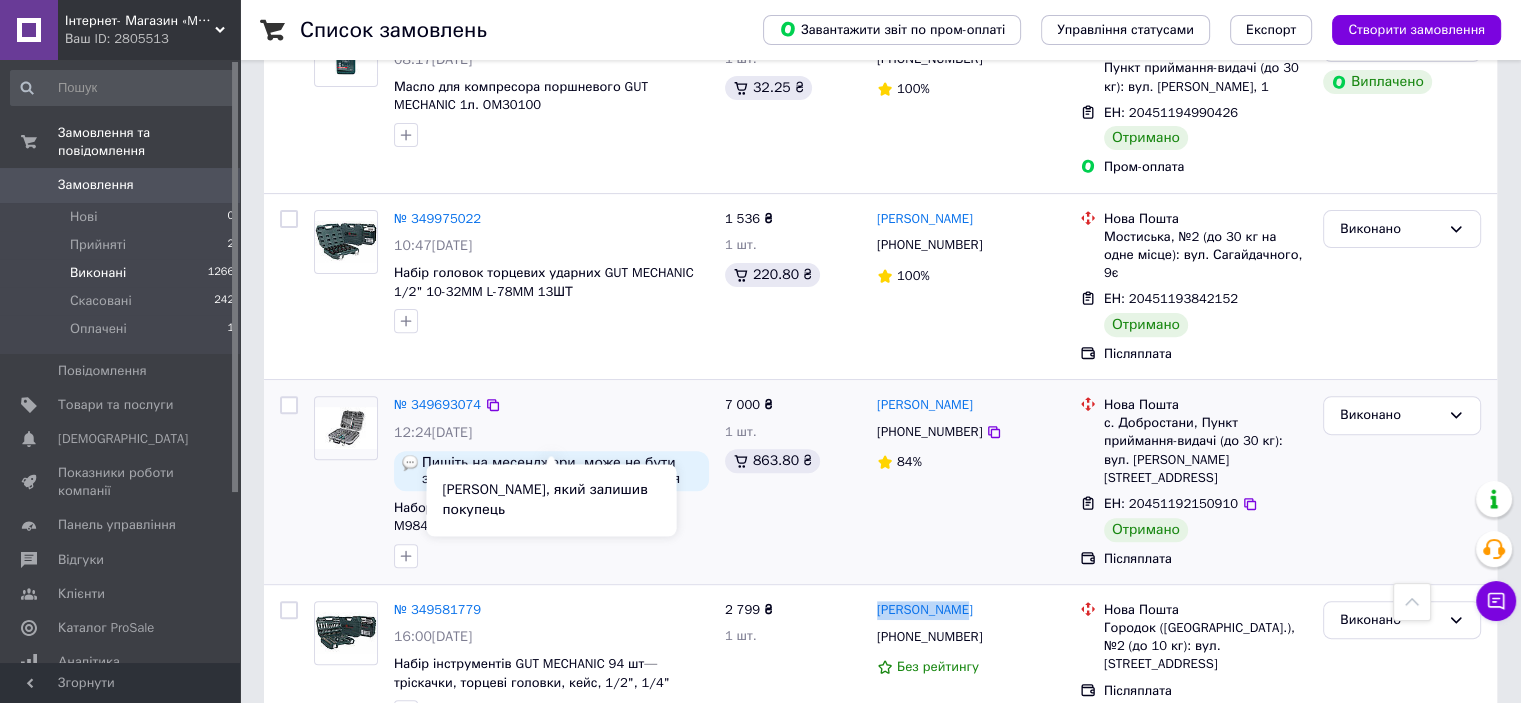 scroll, scrollTop: 600, scrollLeft: 0, axis: vertical 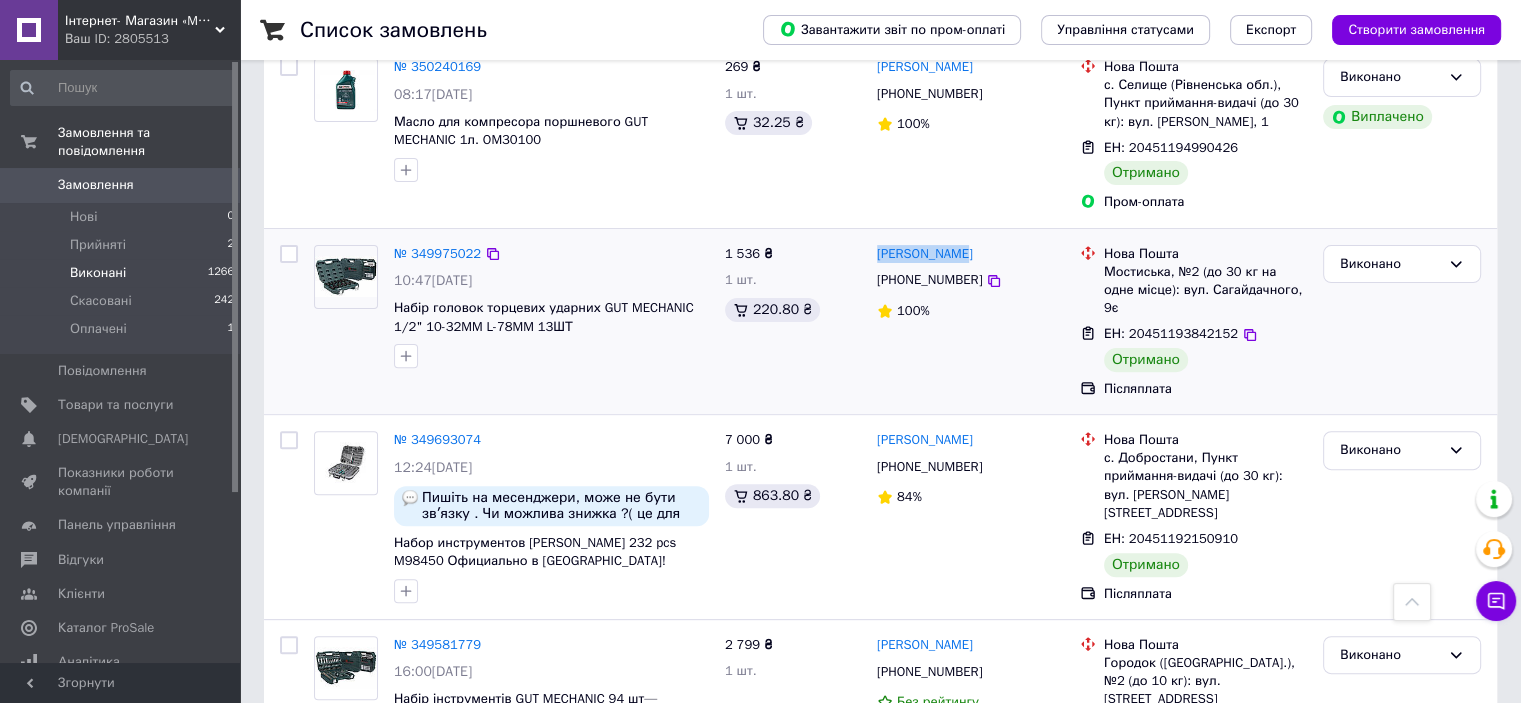 drag, startPoint x: 870, startPoint y: 233, endPoint x: 970, endPoint y: 232, distance: 100.005 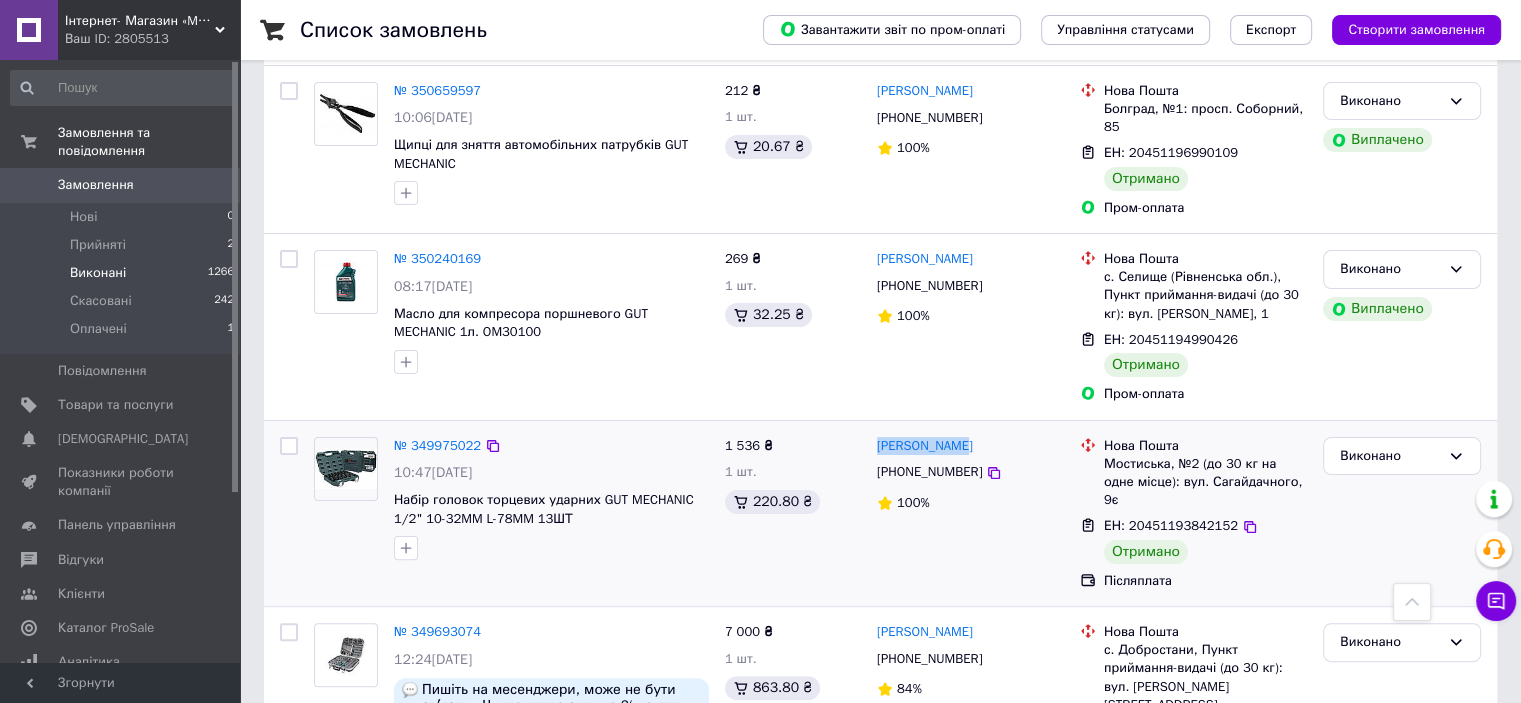 scroll, scrollTop: 400, scrollLeft: 0, axis: vertical 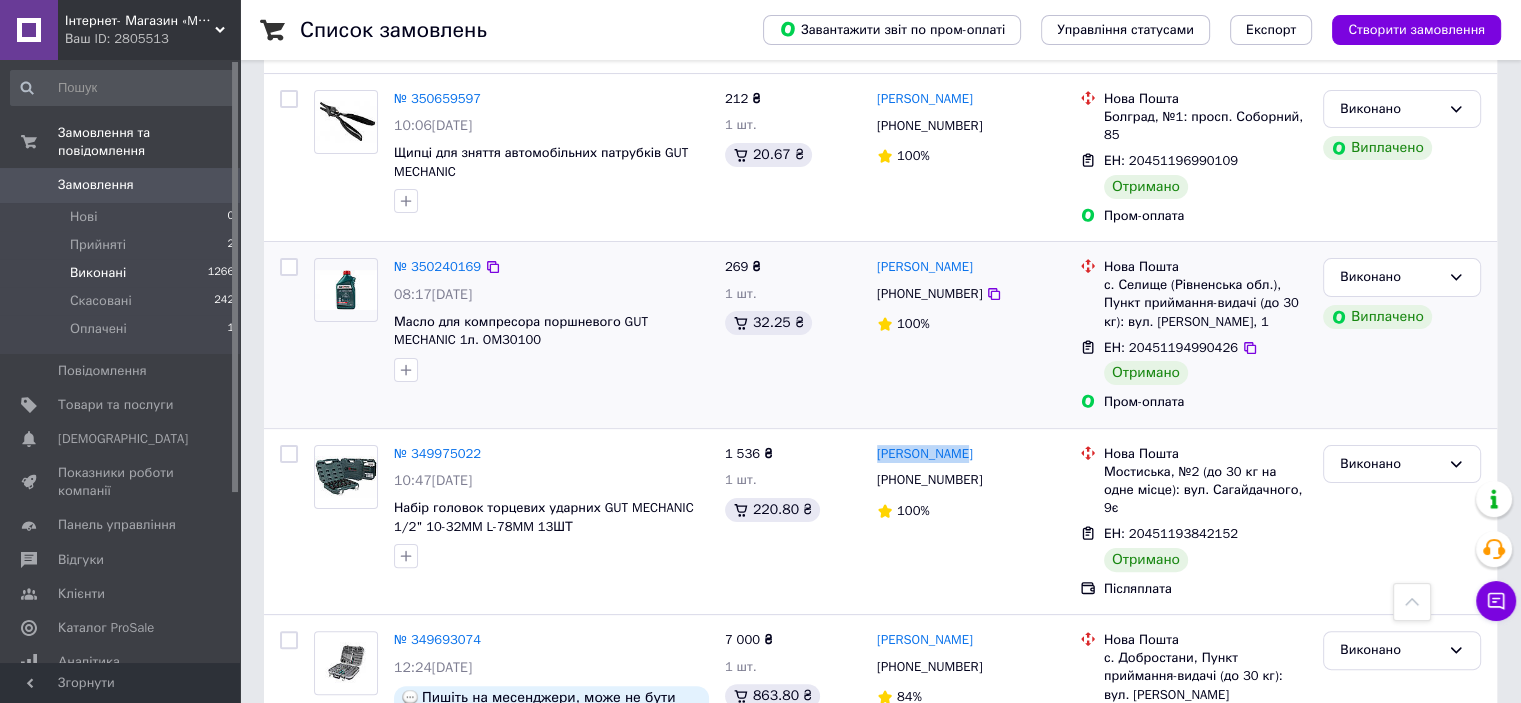 drag, startPoint x: 873, startPoint y: 245, endPoint x: 1007, endPoint y: 252, distance: 134.18271 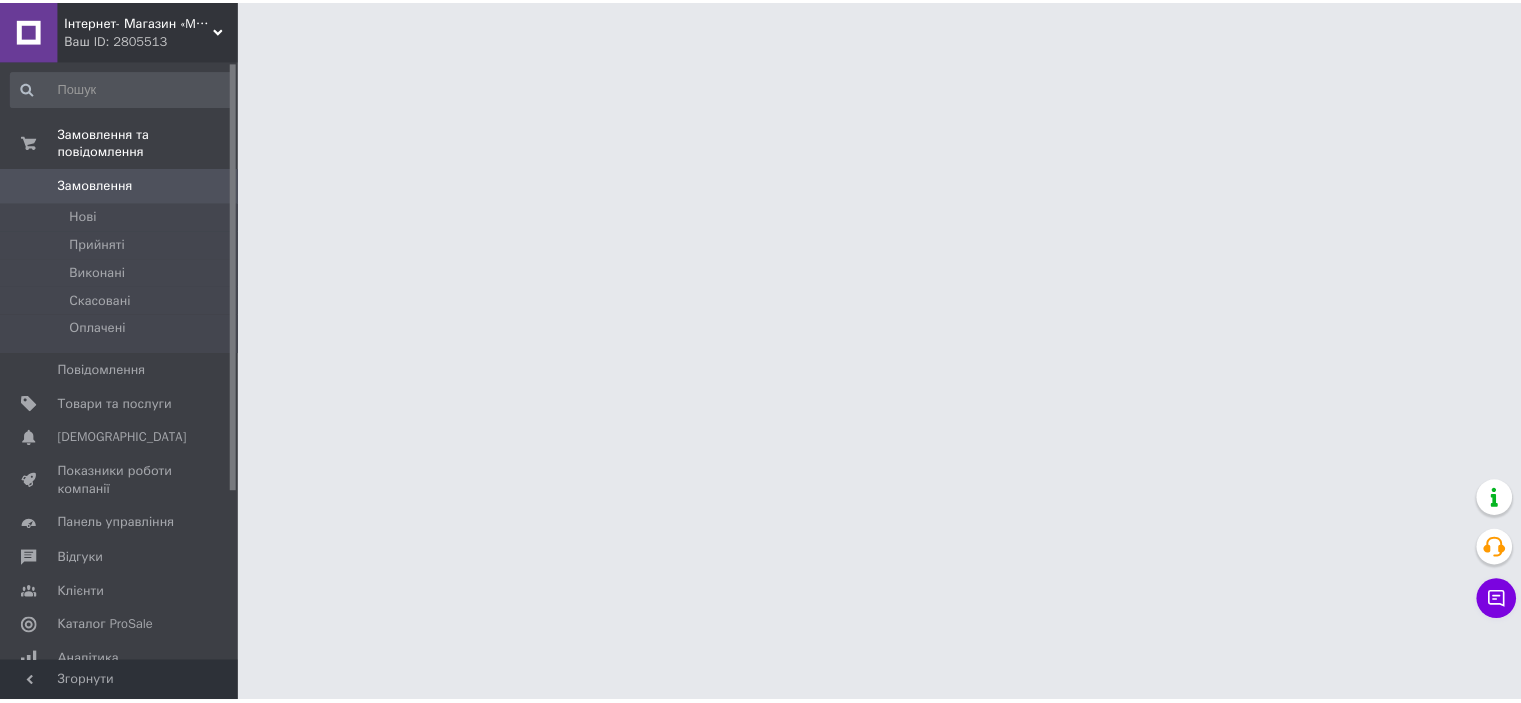 scroll, scrollTop: 0, scrollLeft: 0, axis: both 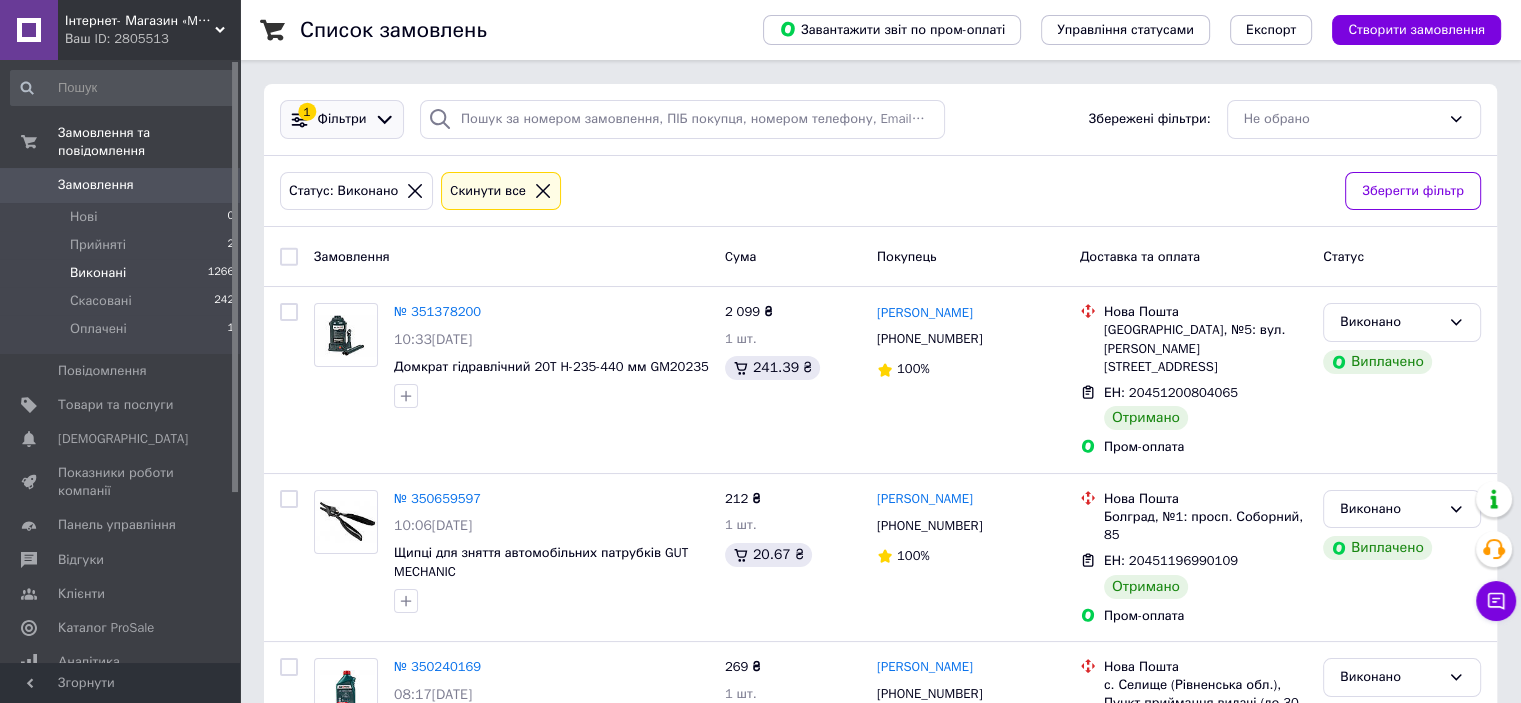 click on "Фільтри" at bounding box center [342, 119] 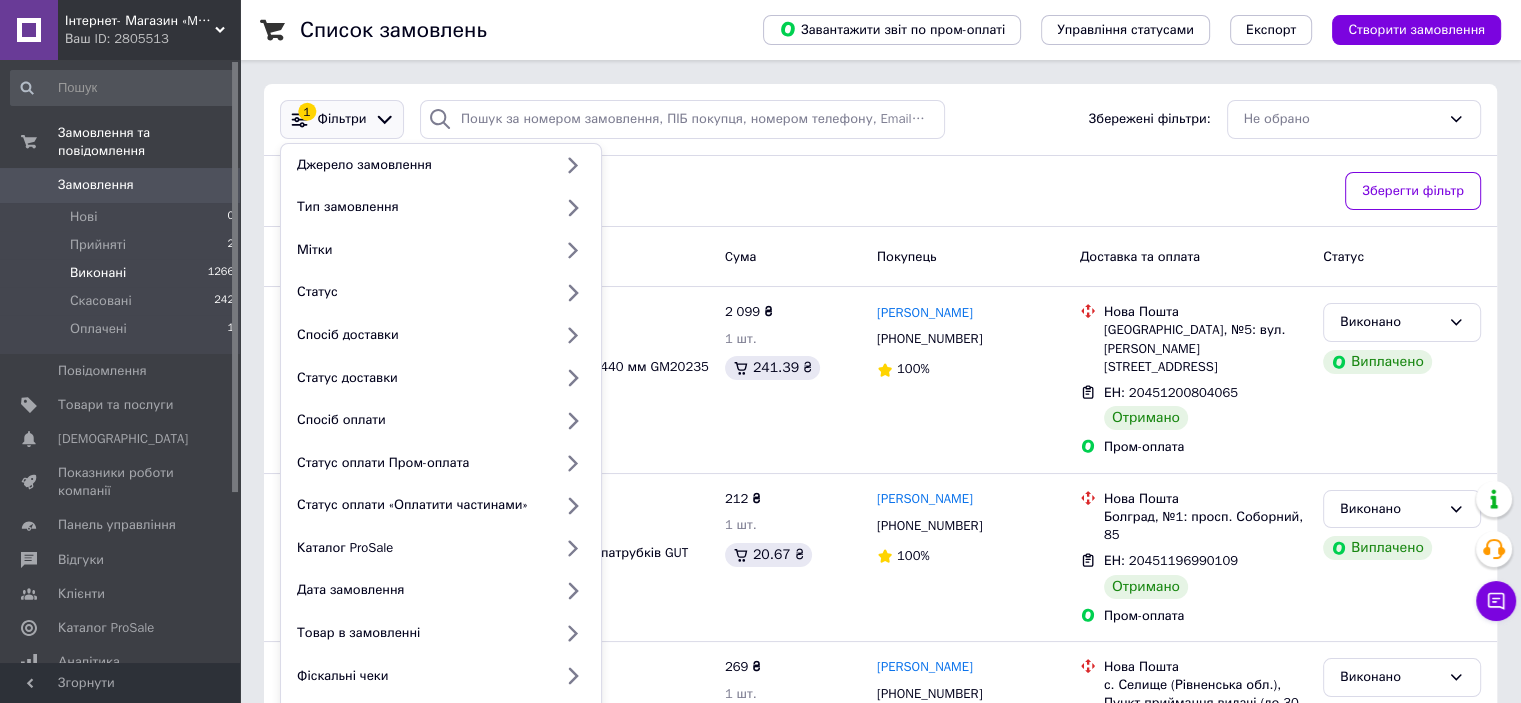 click on "Фільтри" at bounding box center (342, 119) 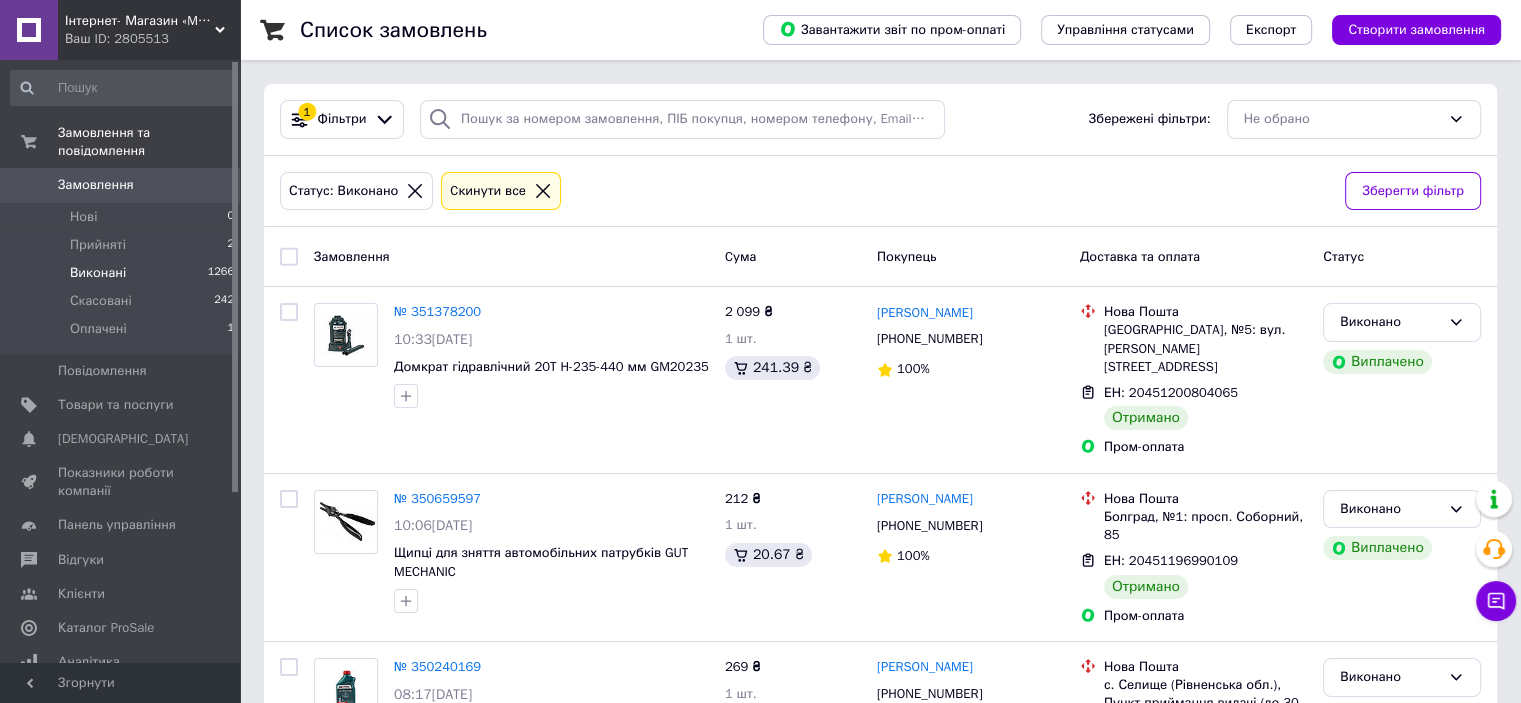 click on "Статус: Виконано Cкинути все" at bounding box center (804, 191) 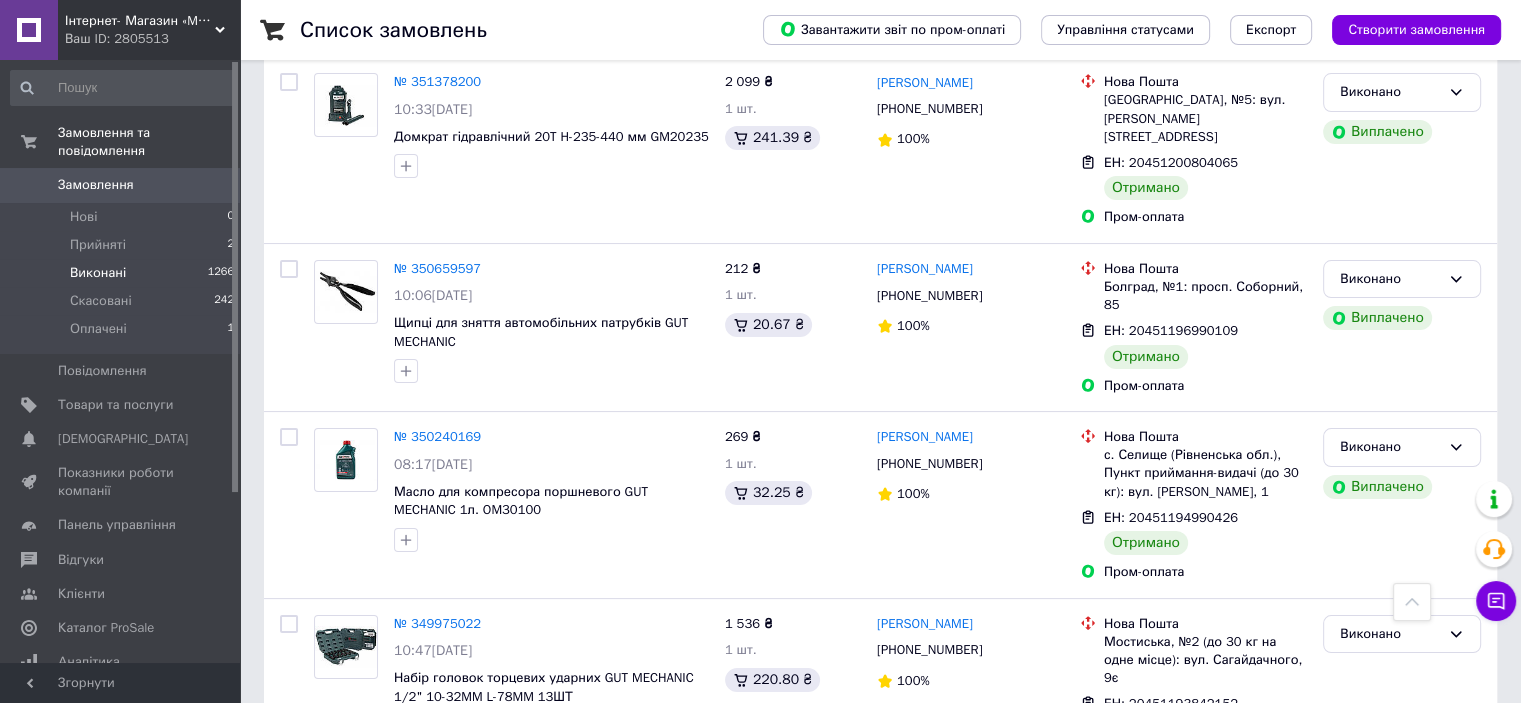 scroll, scrollTop: 0, scrollLeft: 0, axis: both 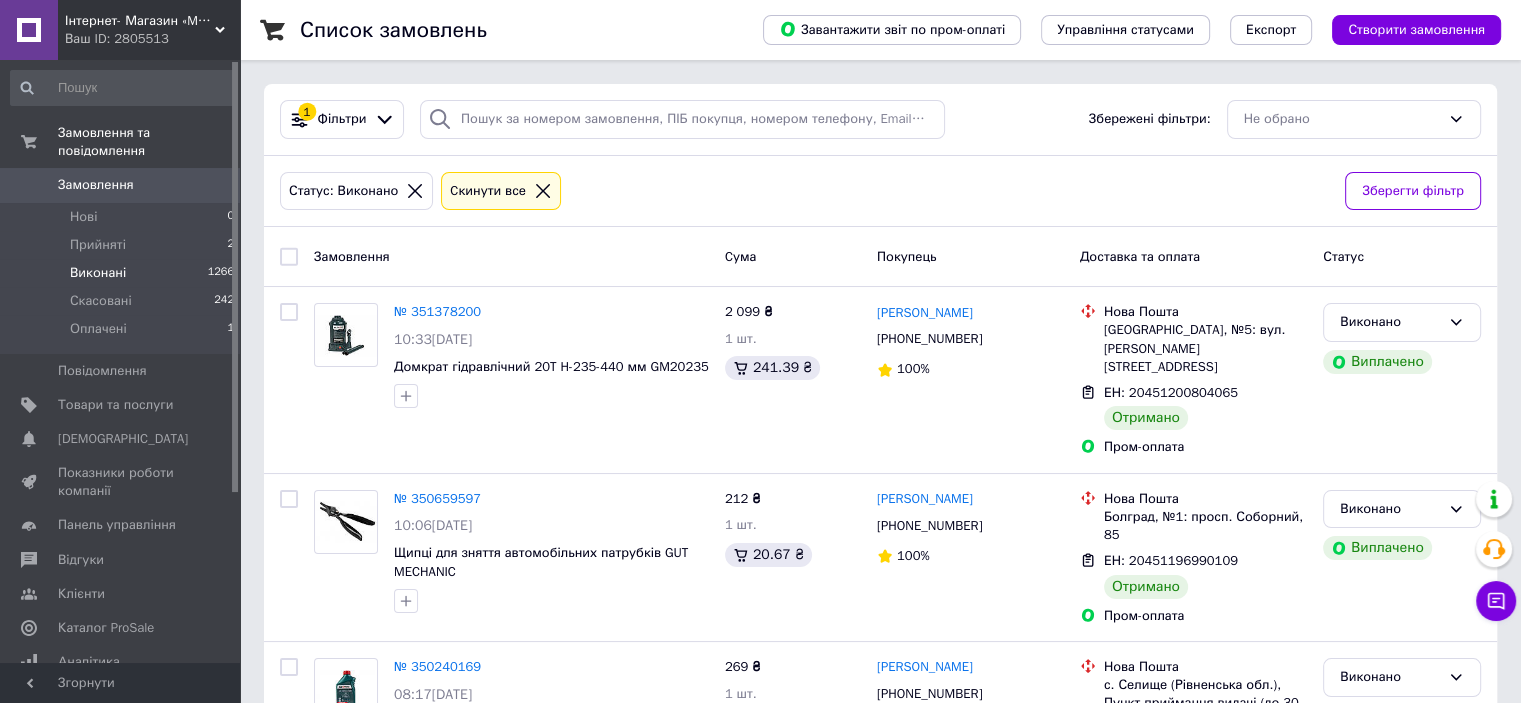 click 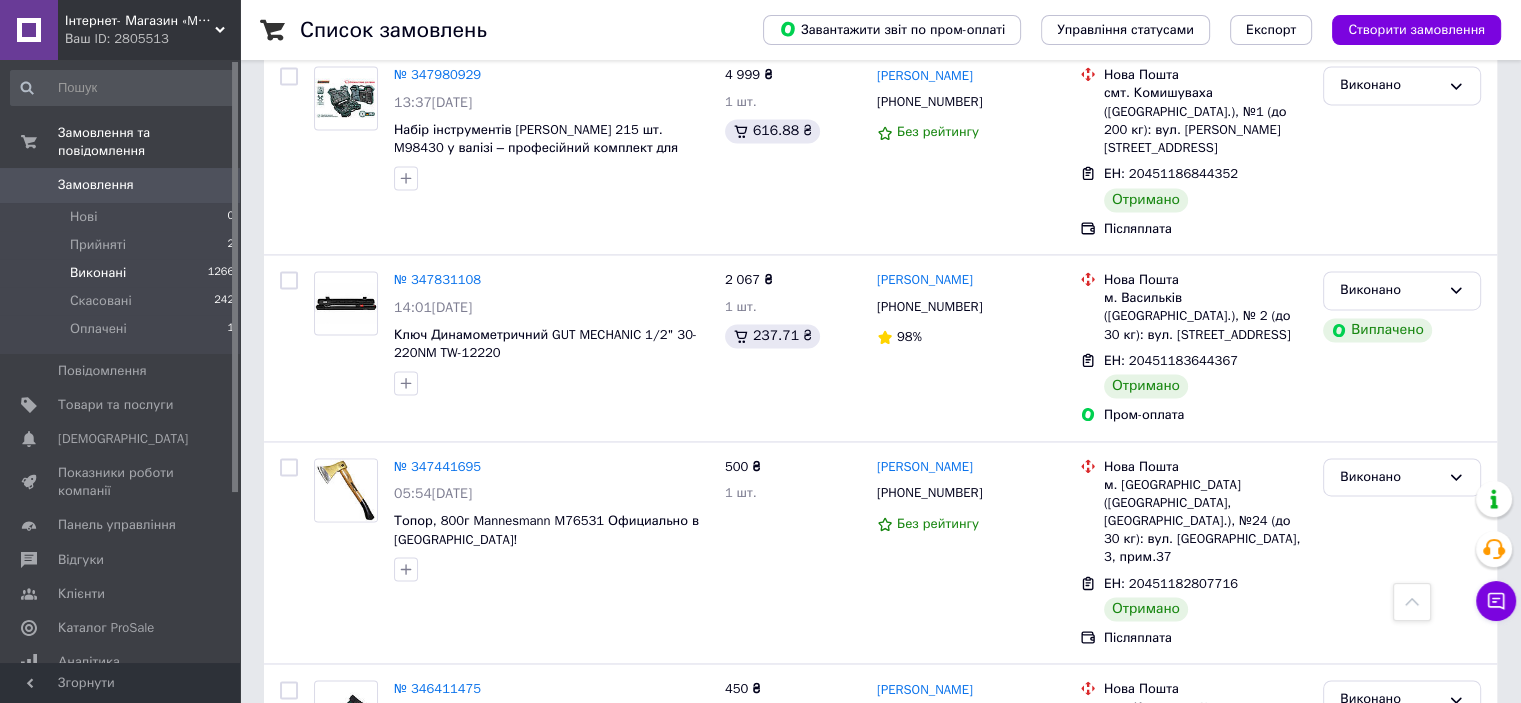 scroll, scrollTop: 3000, scrollLeft: 0, axis: vertical 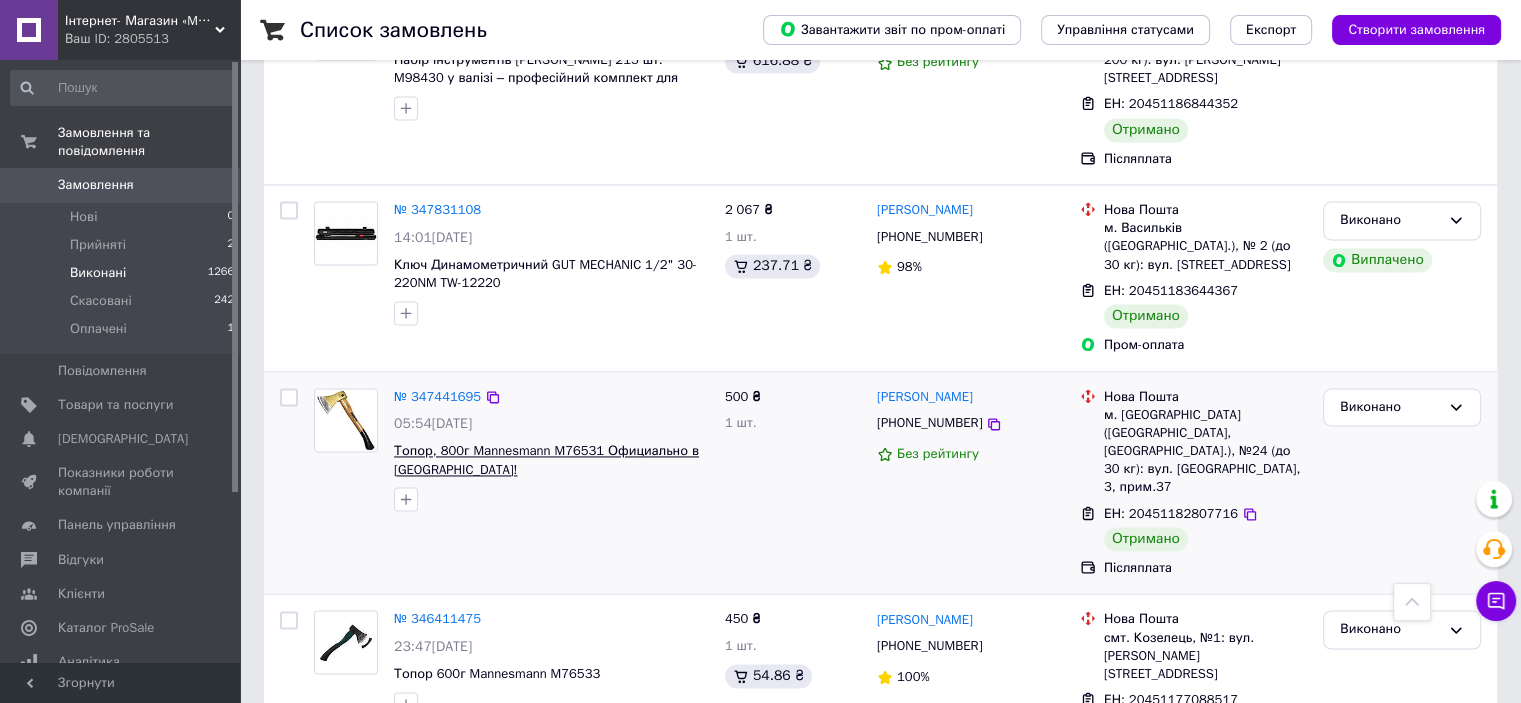 click on "Топор, 800г Mannesmann M76531 Официально в Украине!" at bounding box center (546, 460) 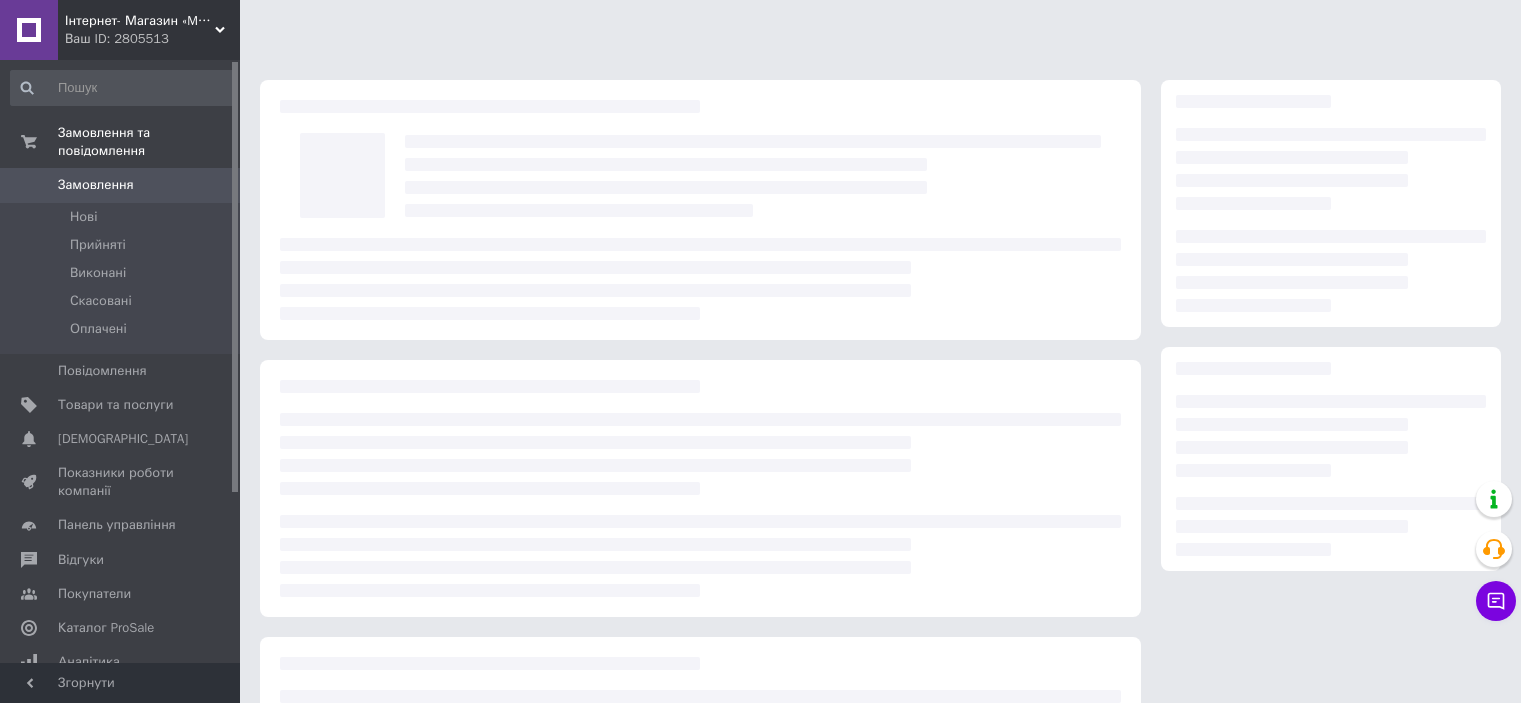 scroll, scrollTop: 0, scrollLeft: 0, axis: both 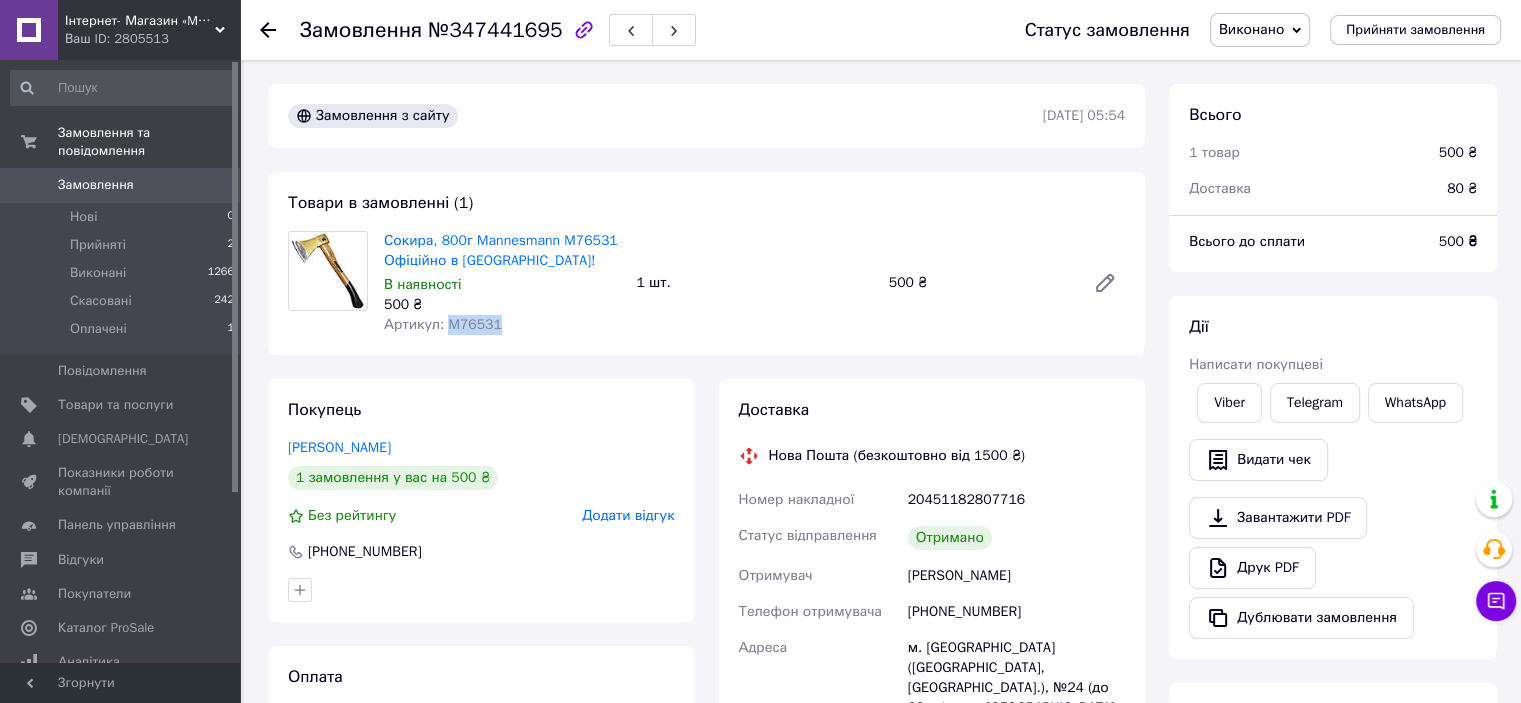 drag, startPoint x: 492, startPoint y: 323, endPoint x: 444, endPoint y: 332, distance: 48.83646 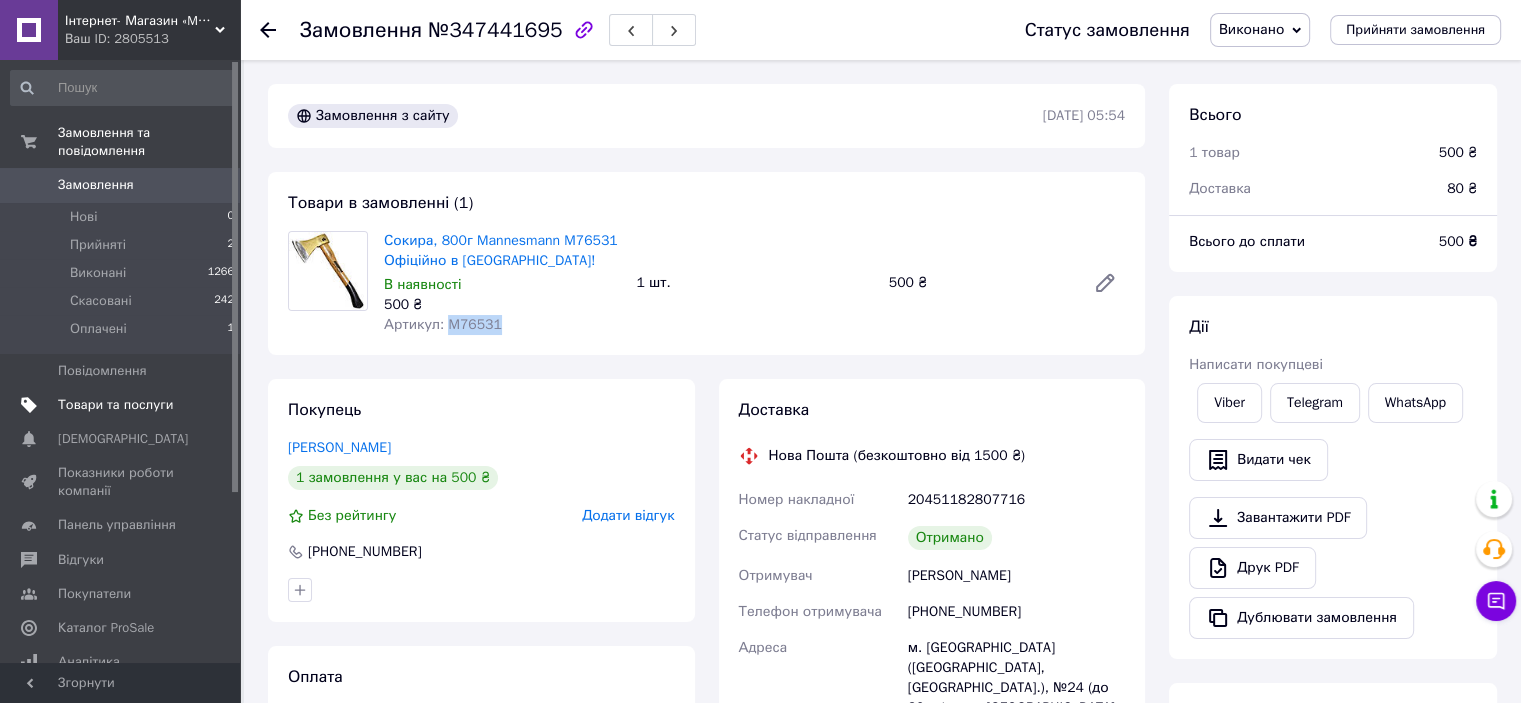 click on "Товари та послуги" at bounding box center [115, 405] 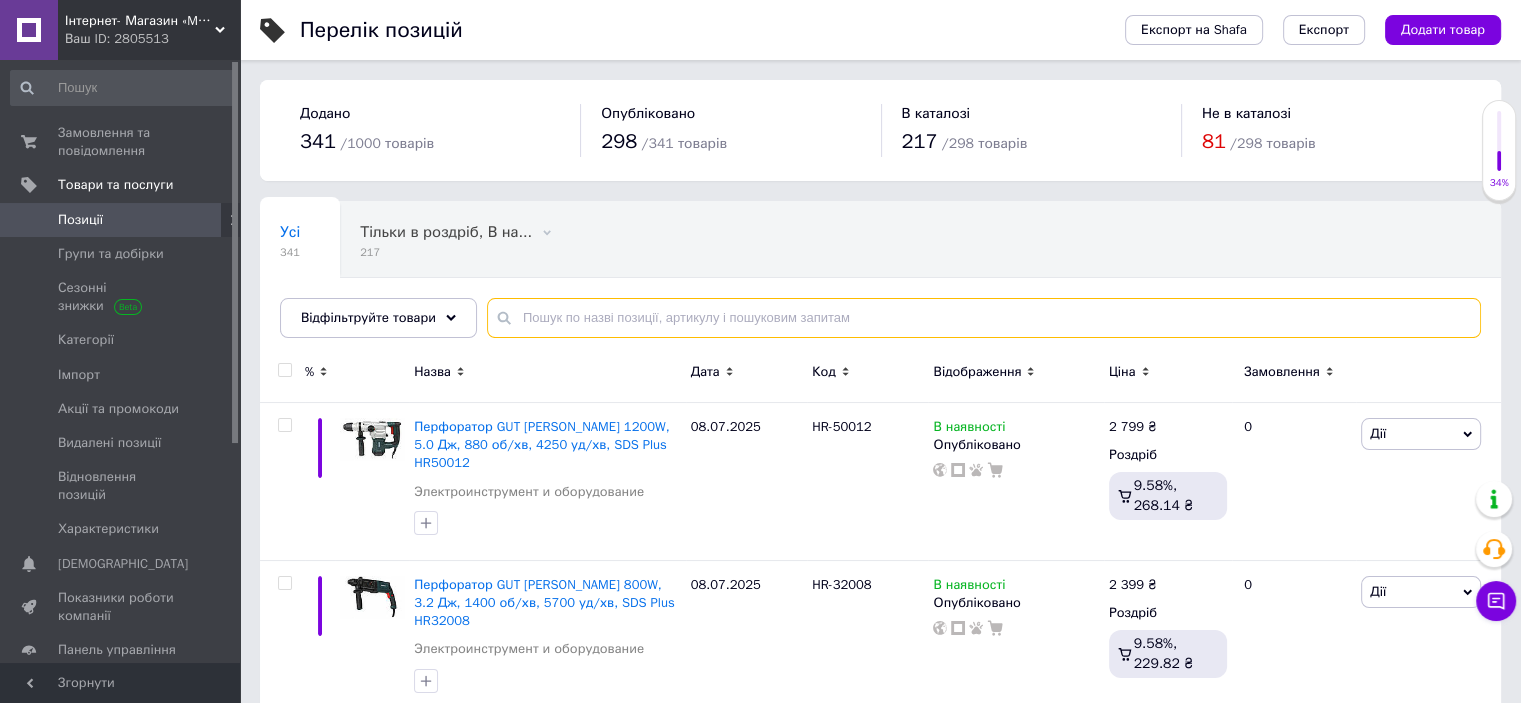 click at bounding box center (984, 318) 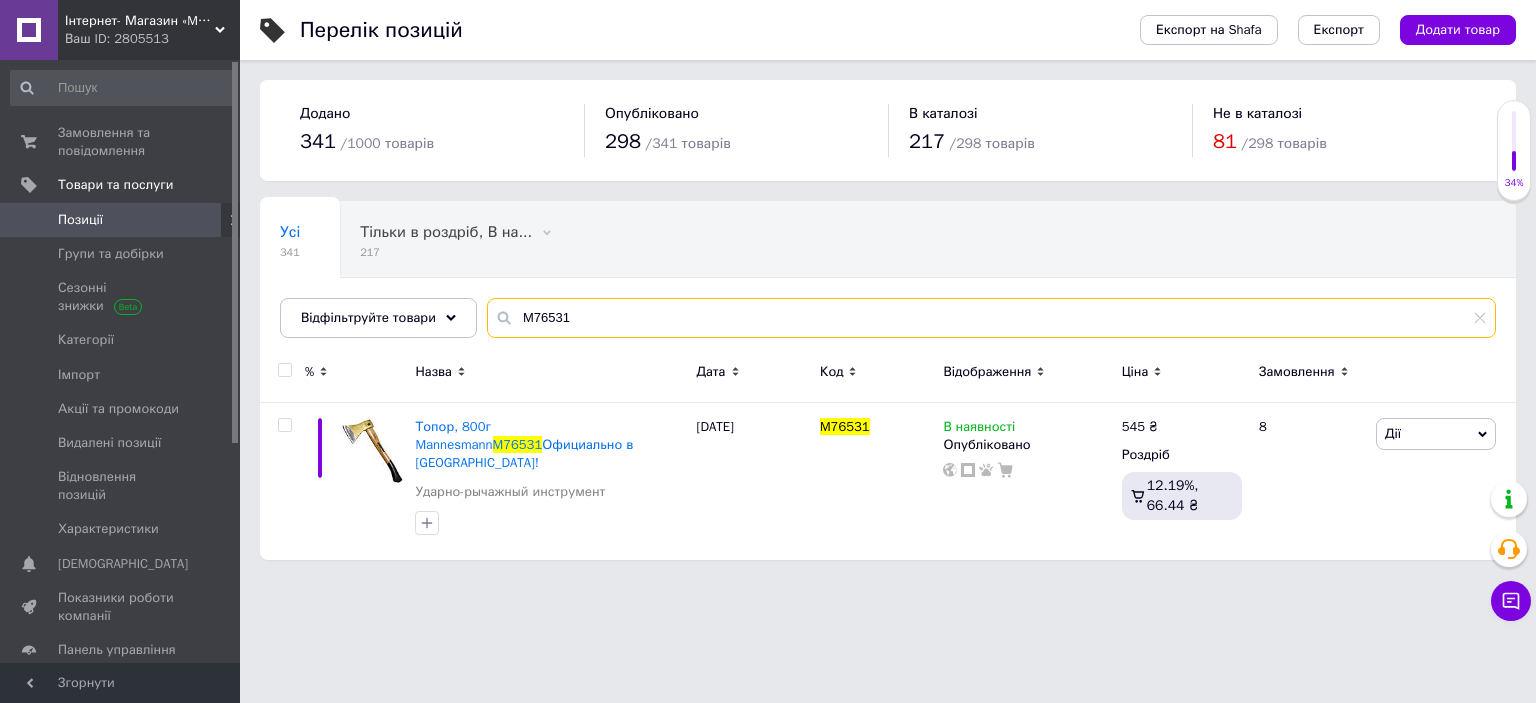 type on "M76531" 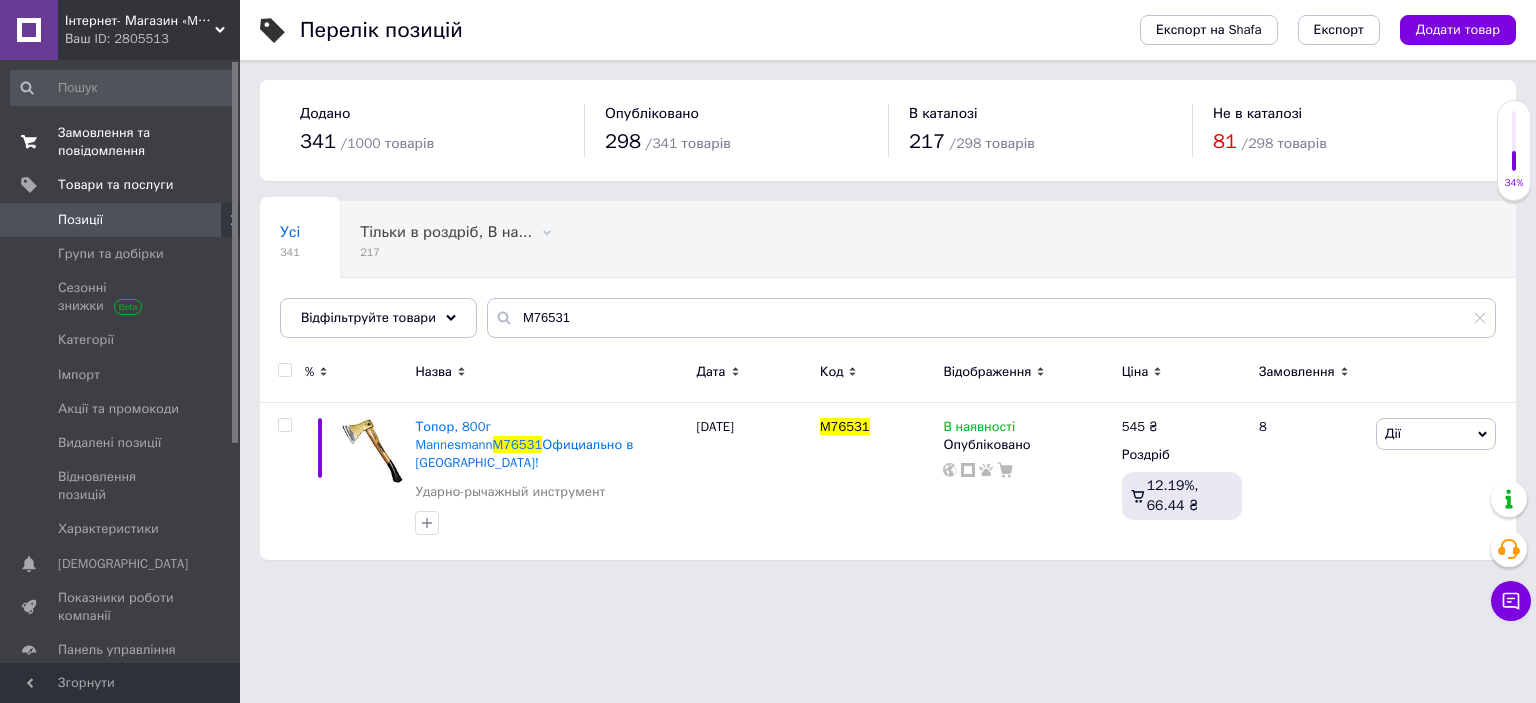 click on "Замовлення та повідомлення" at bounding box center [121, 142] 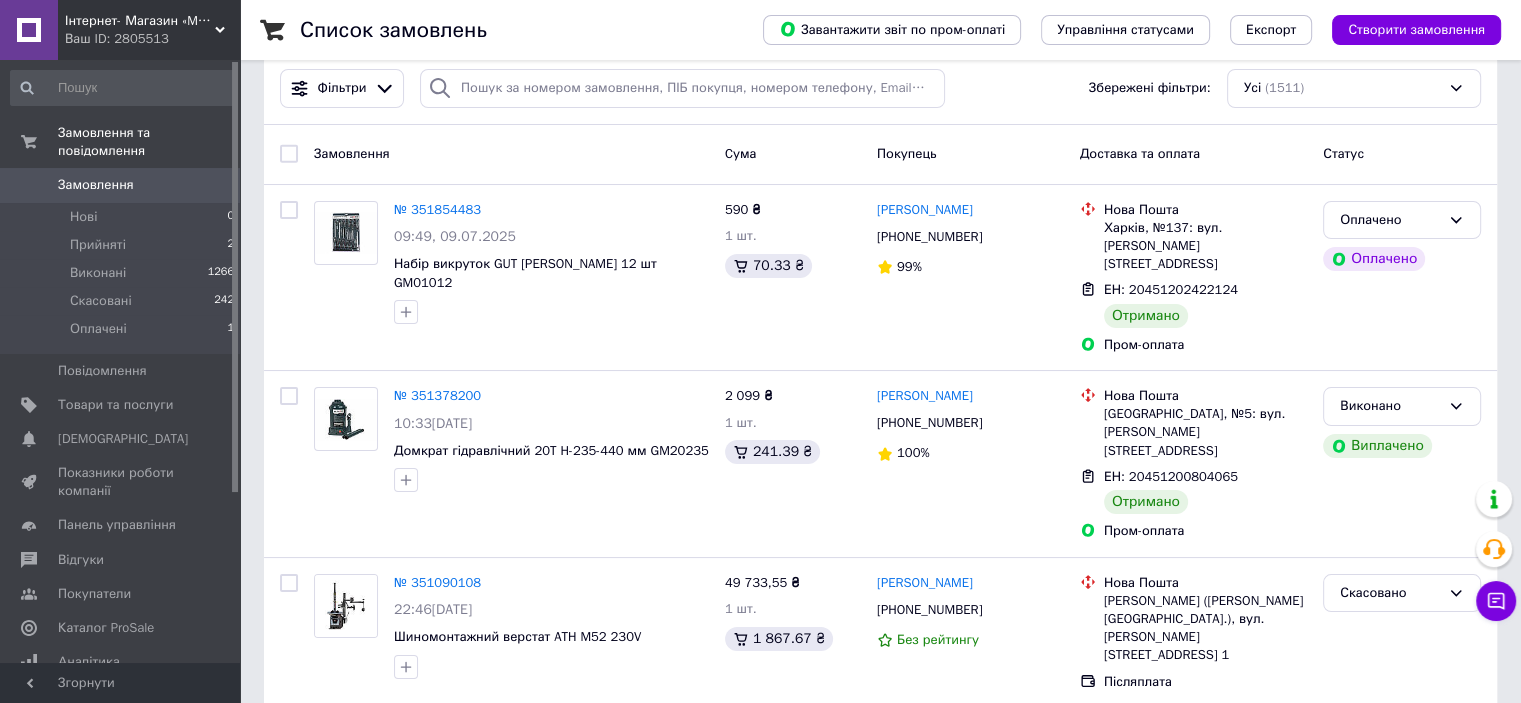 scroll, scrollTop: 0, scrollLeft: 0, axis: both 